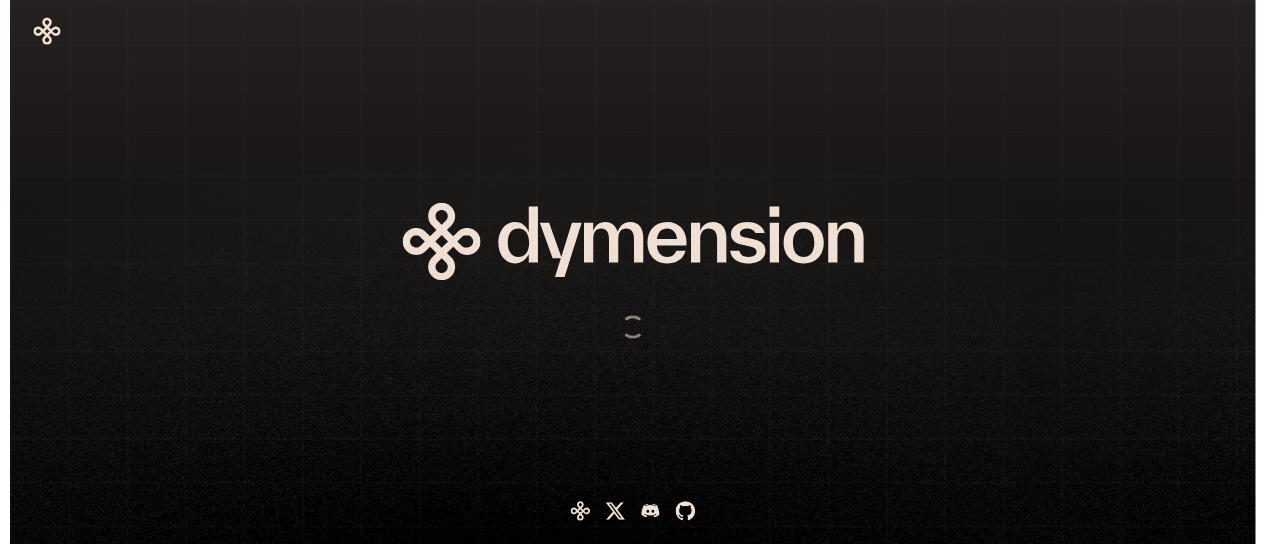 scroll, scrollTop: 0, scrollLeft: 0, axis: both 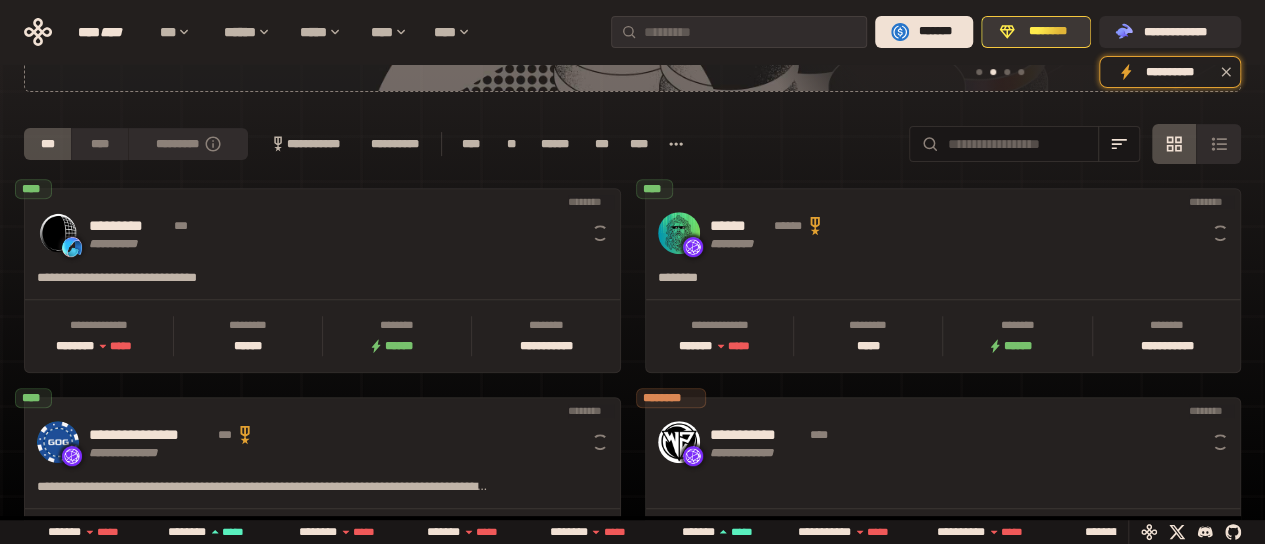 click on "********" at bounding box center [1047, 32] 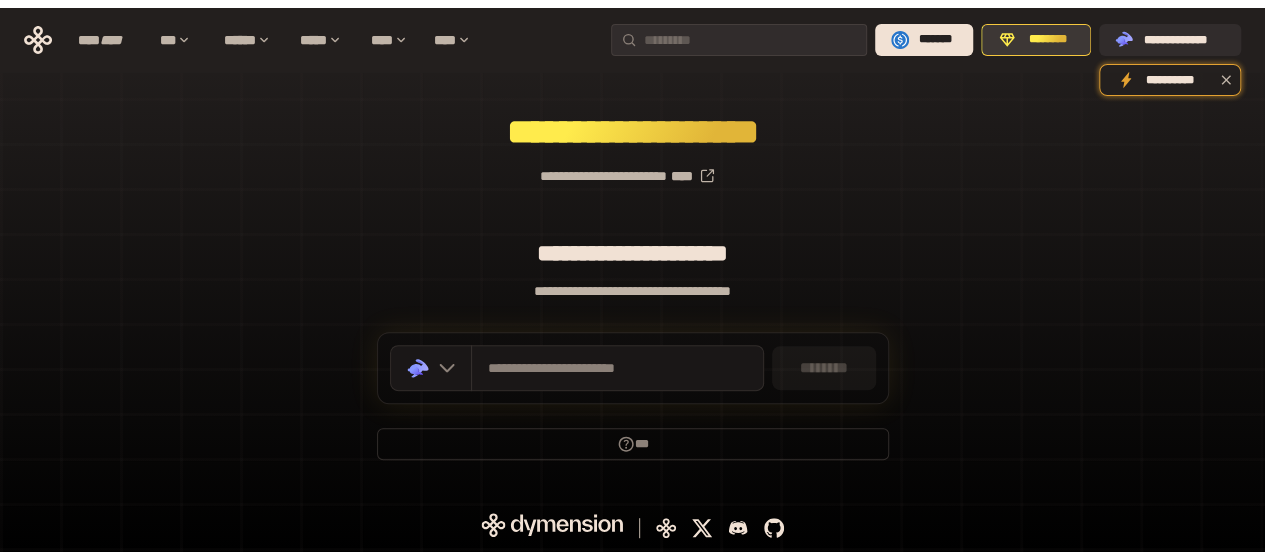 scroll, scrollTop: 223, scrollLeft: 0, axis: vertical 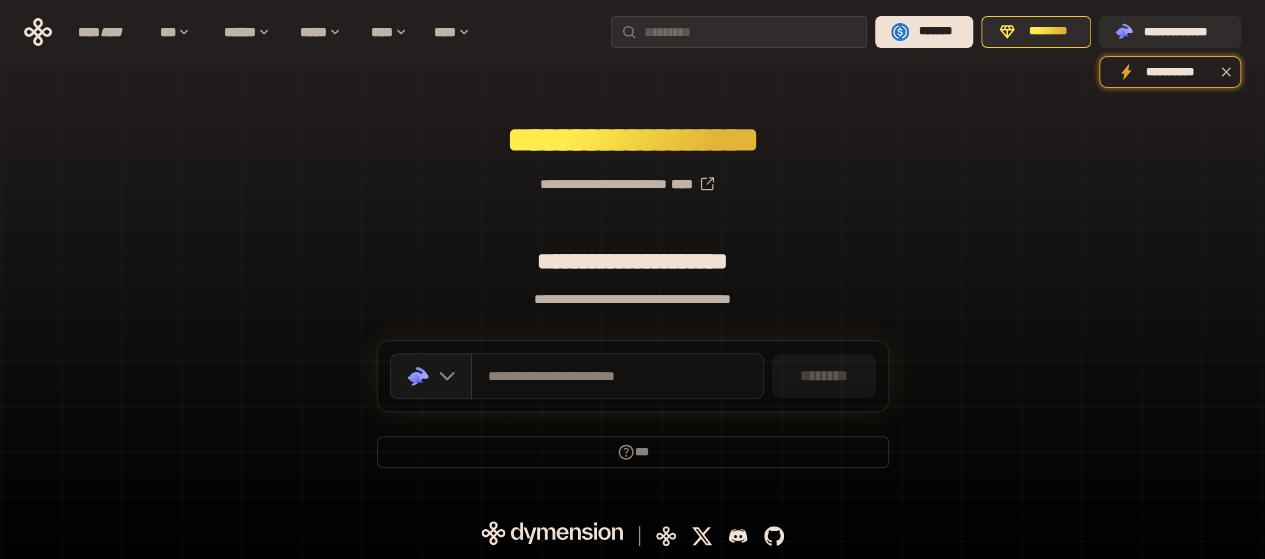 click on "**********" at bounding box center [617, 376] 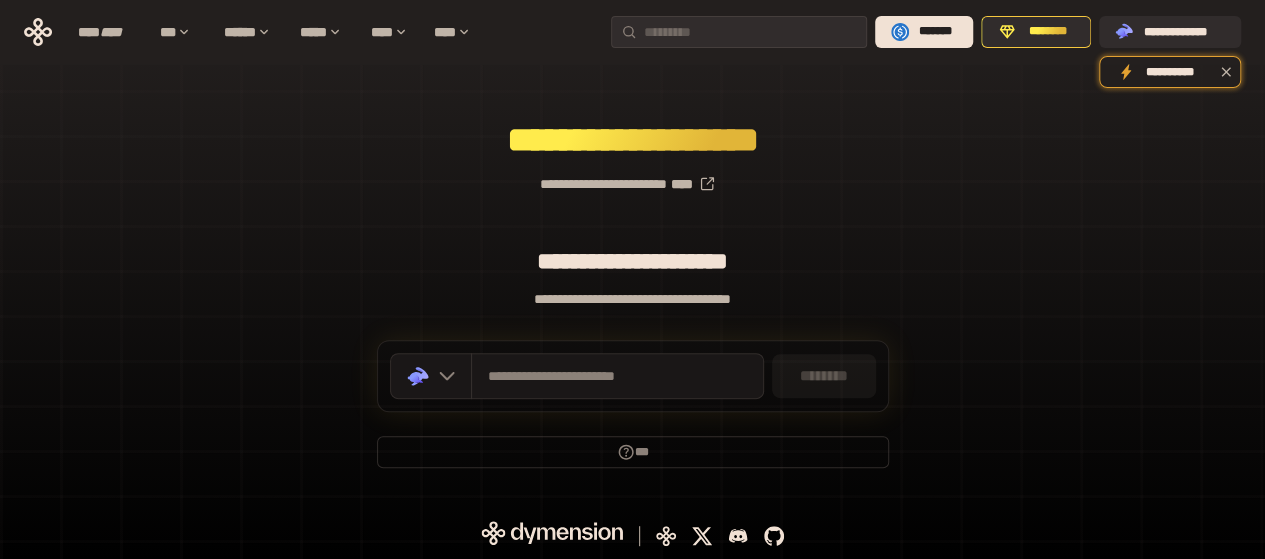 click on "********" at bounding box center [824, 376] 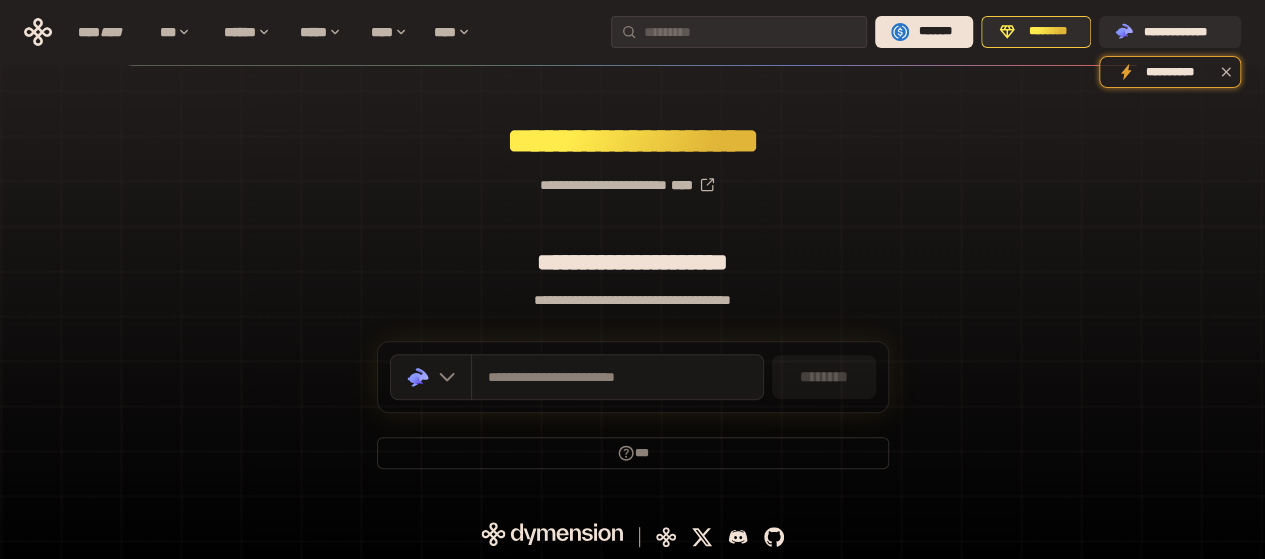 scroll, scrollTop: 223, scrollLeft: 0, axis: vertical 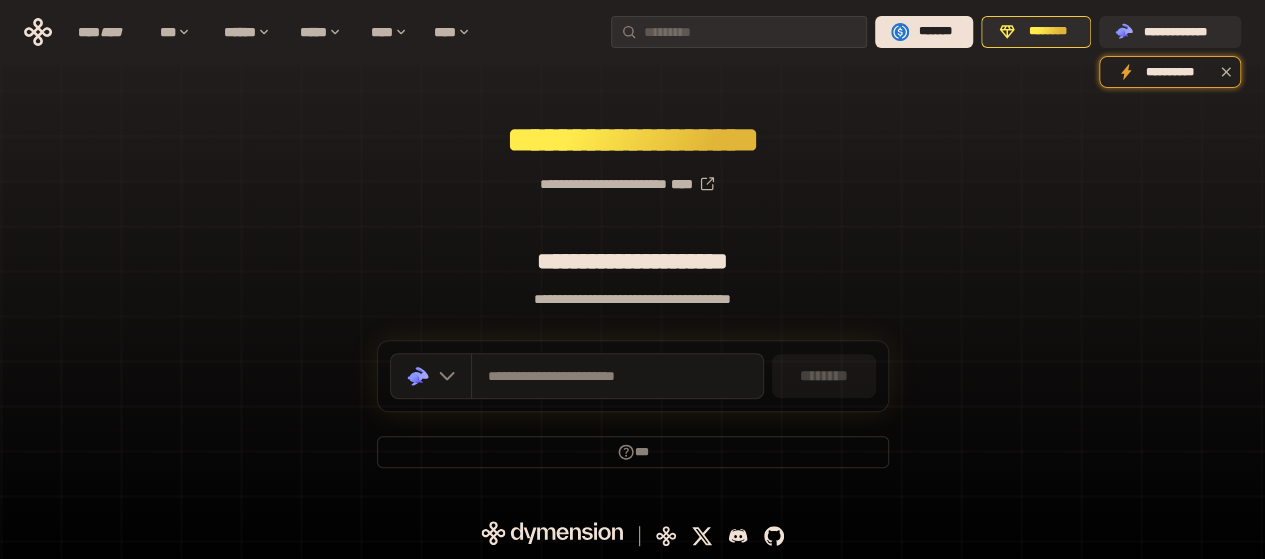click on "********" at bounding box center [824, 376] 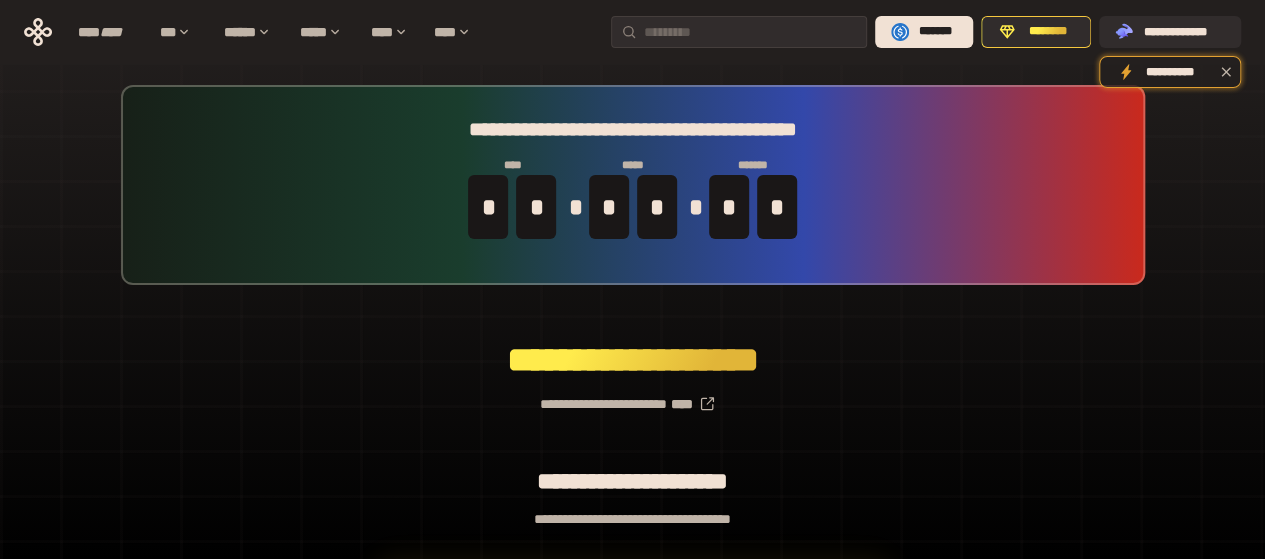 scroll, scrollTop: 0, scrollLeft: 0, axis: both 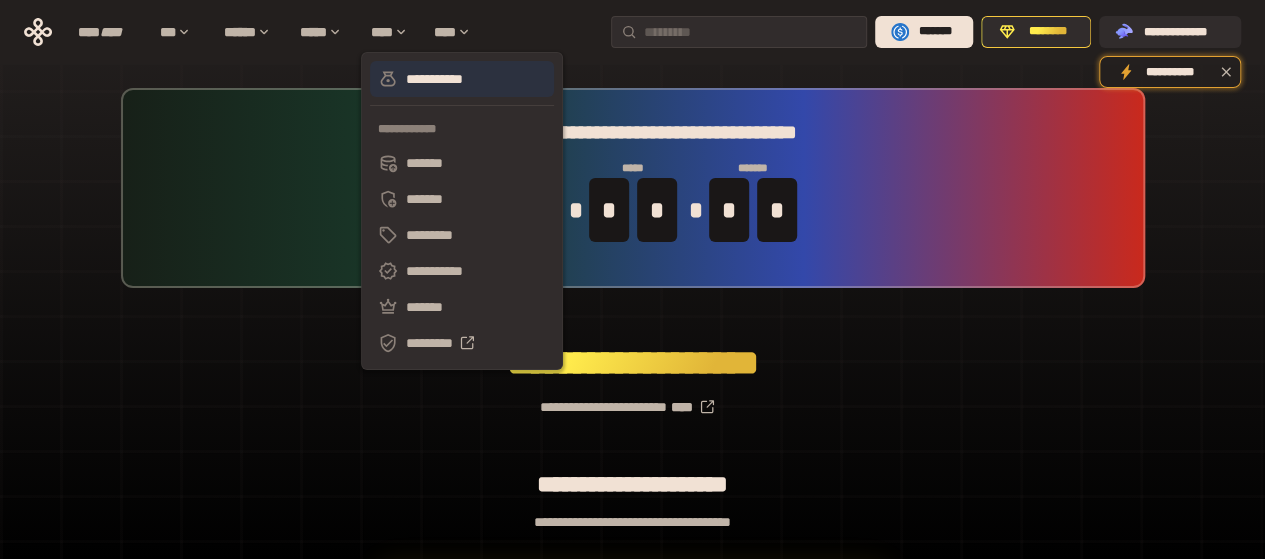 click on "**********" at bounding box center [462, 79] 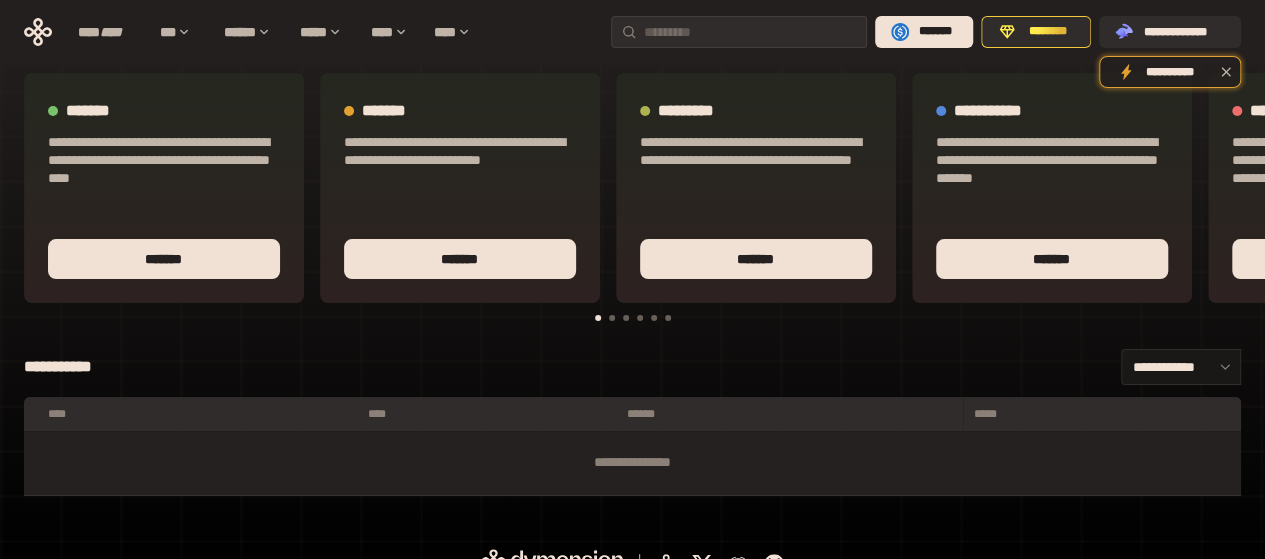 scroll, scrollTop: 0, scrollLeft: 0, axis: both 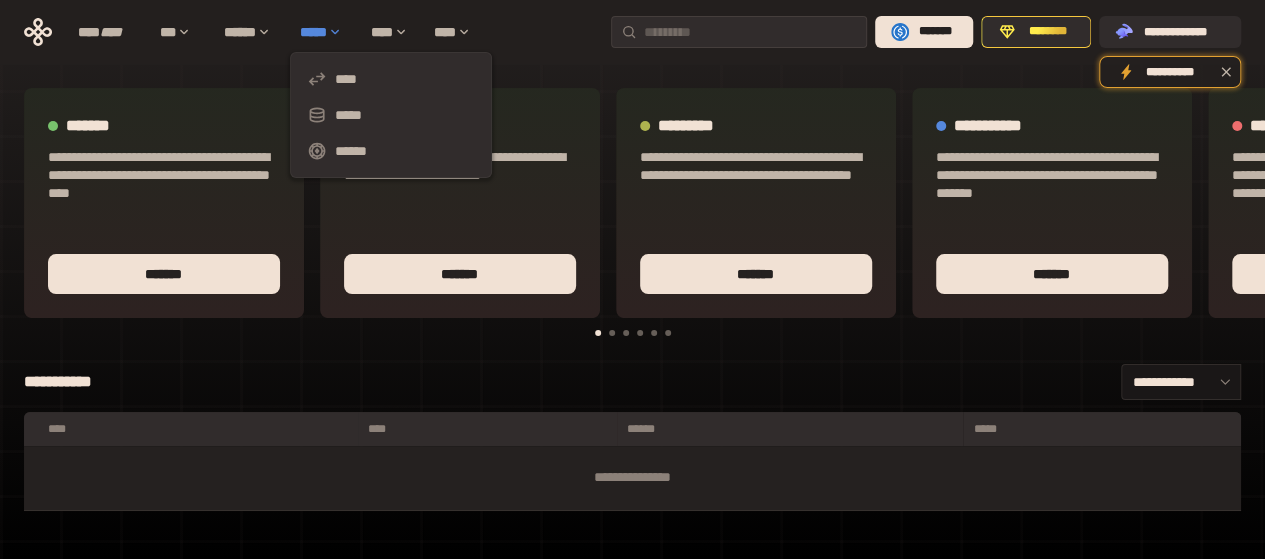 click on "*****" at bounding box center (325, 32) 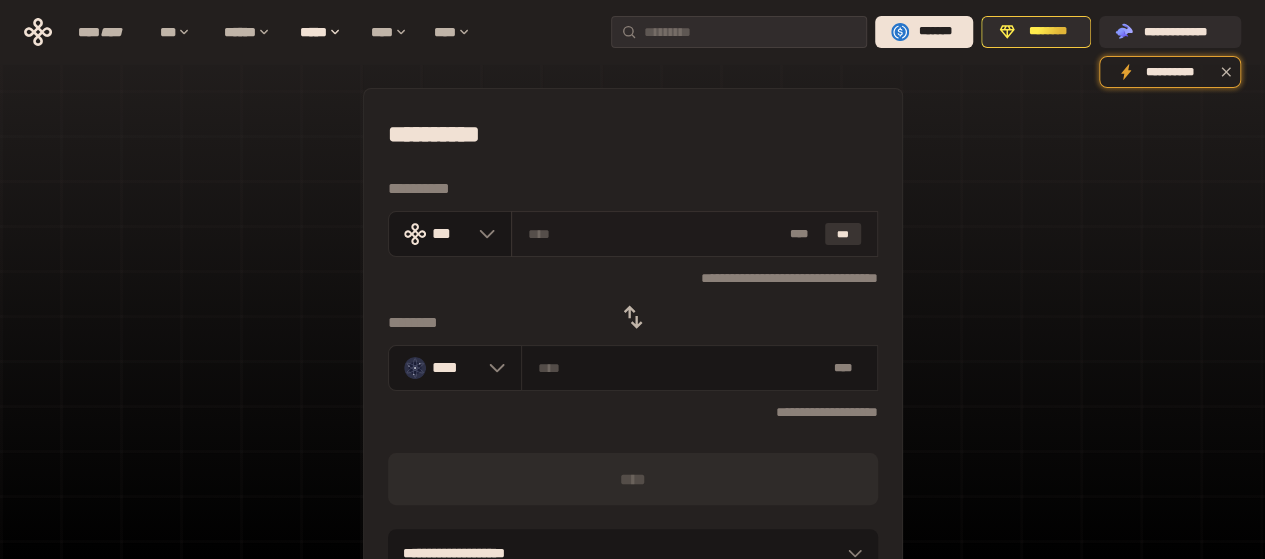 click on "***" at bounding box center [843, 234] 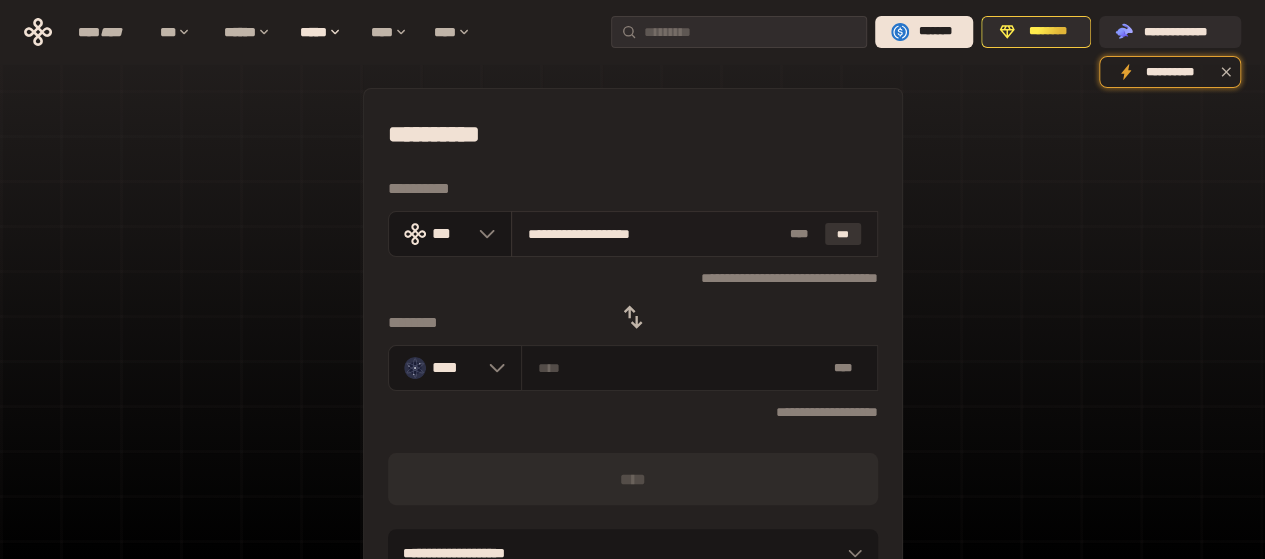 type on "********" 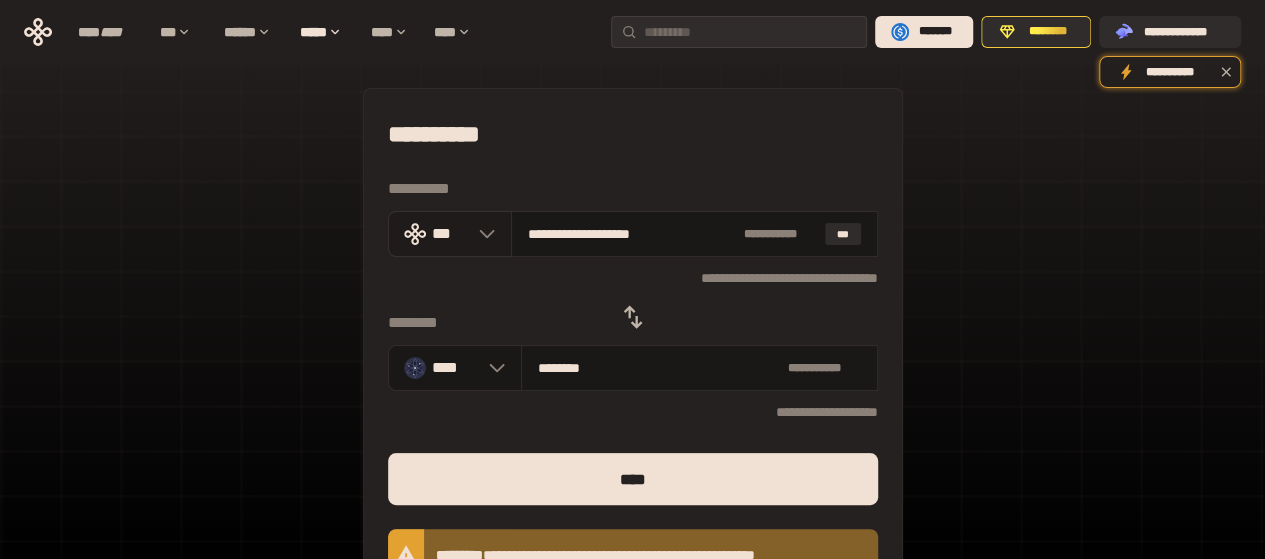 click 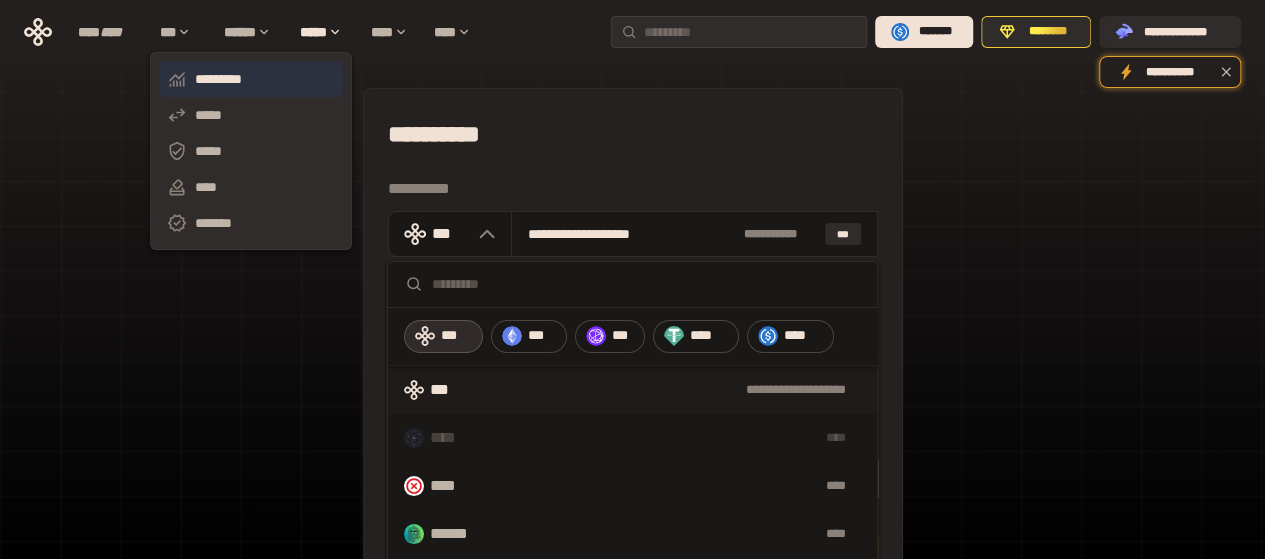 click on "*********" at bounding box center [251, 79] 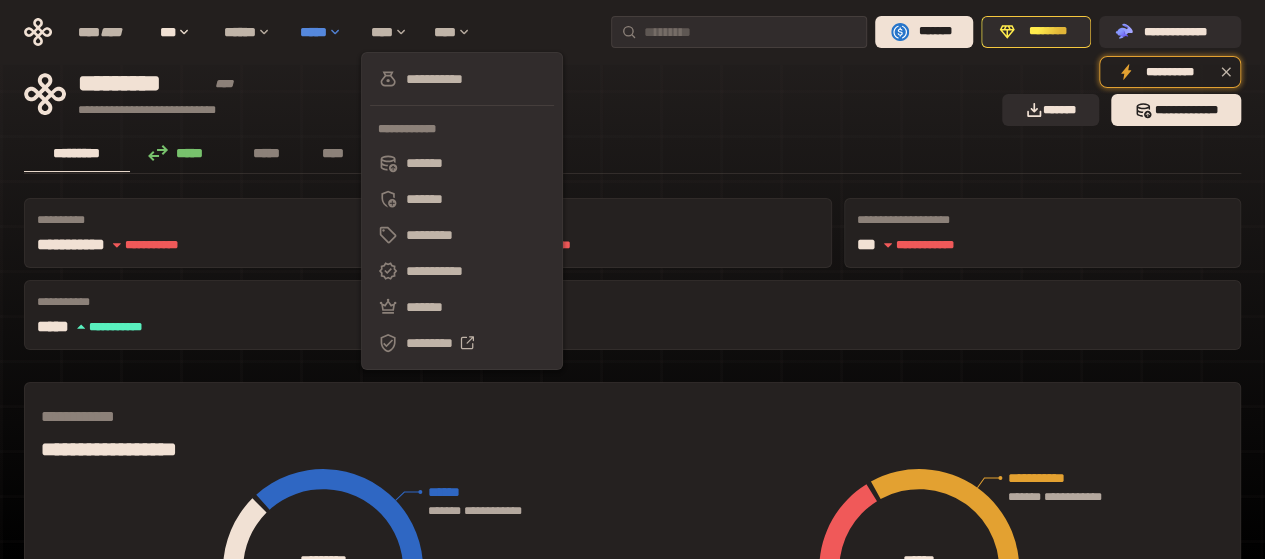 scroll, scrollTop: 0, scrollLeft: 0, axis: both 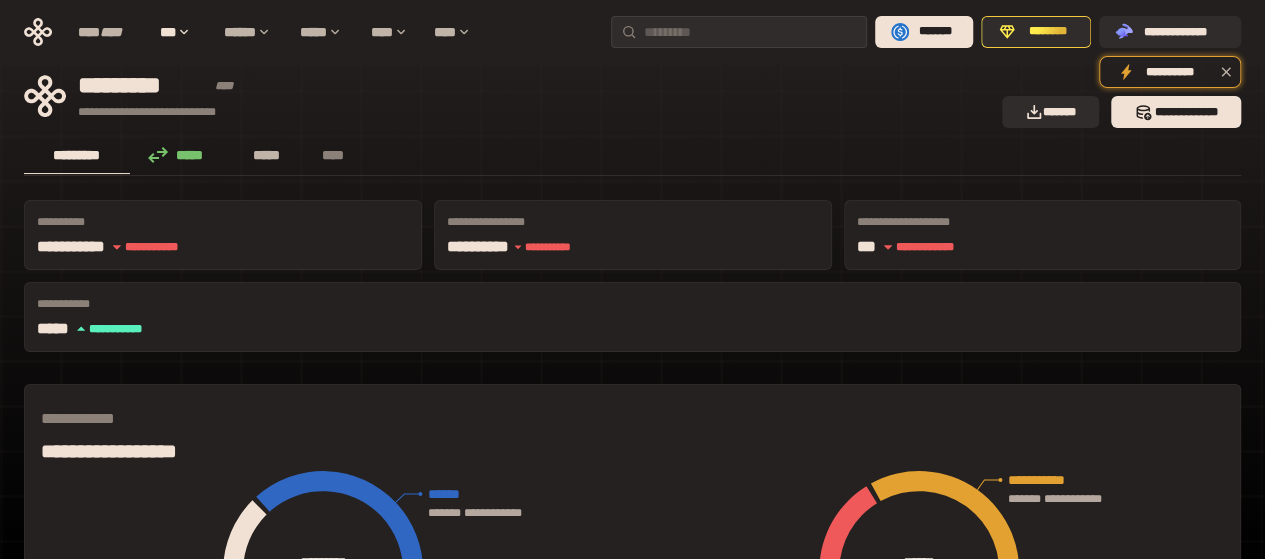 click on "*****" at bounding box center (267, 155) 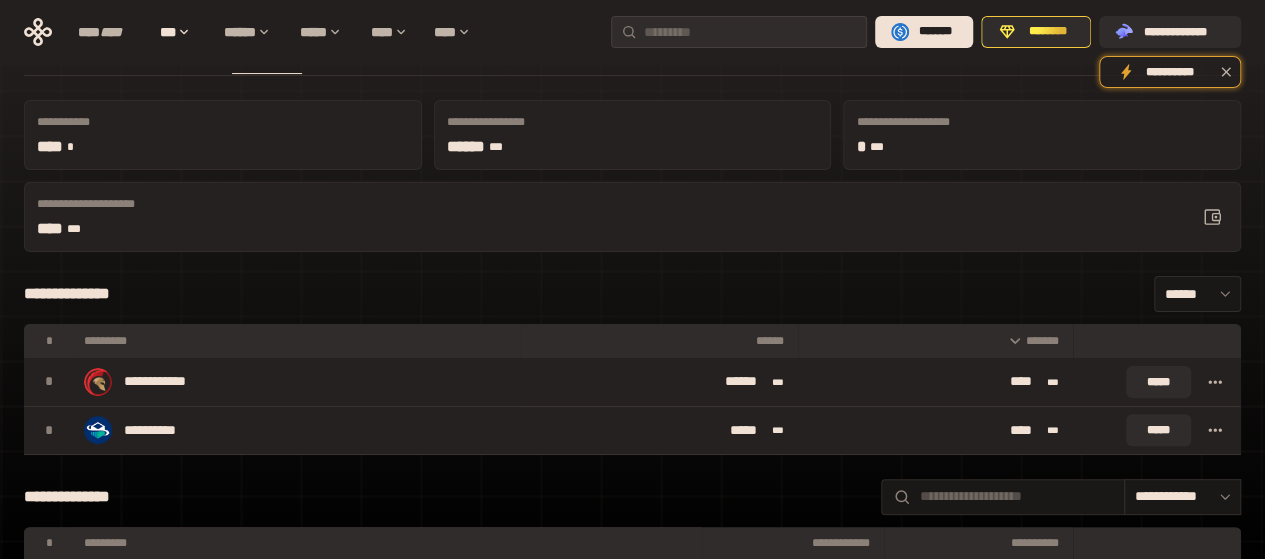 scroll, scrollTop: 100, scrollLeft: 0, axis: vertical 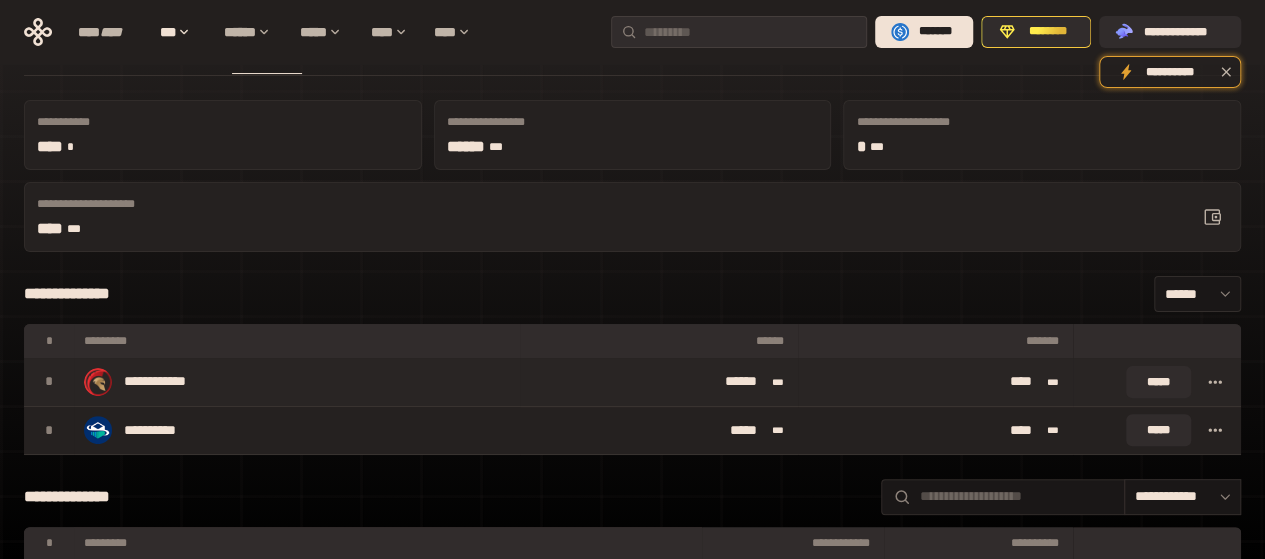 click 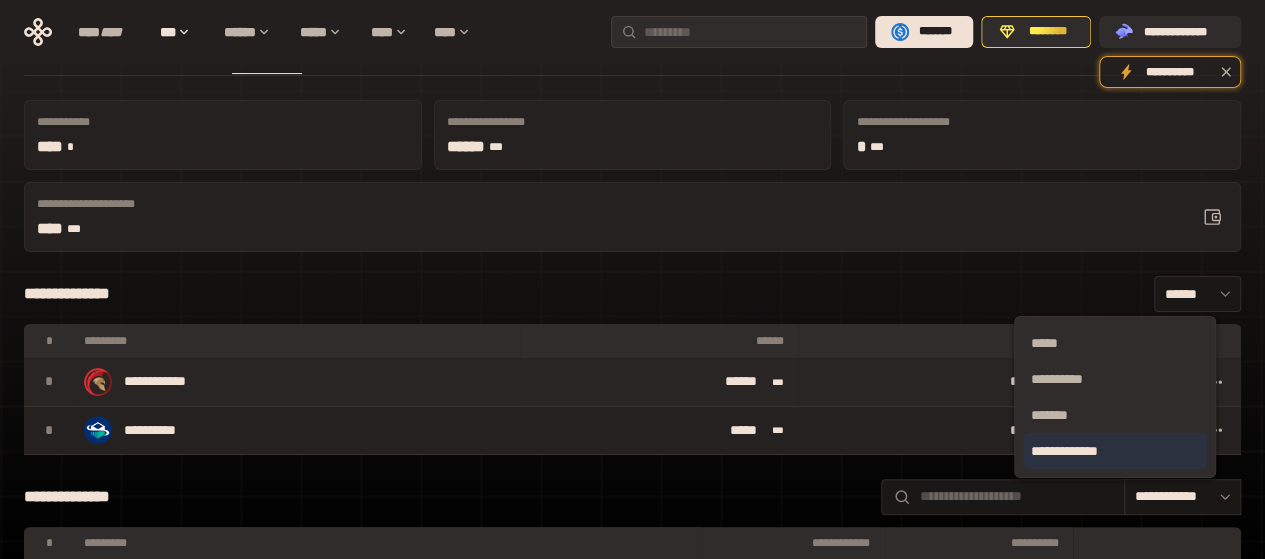 click on "**********" at bounding box center [1115, 451] 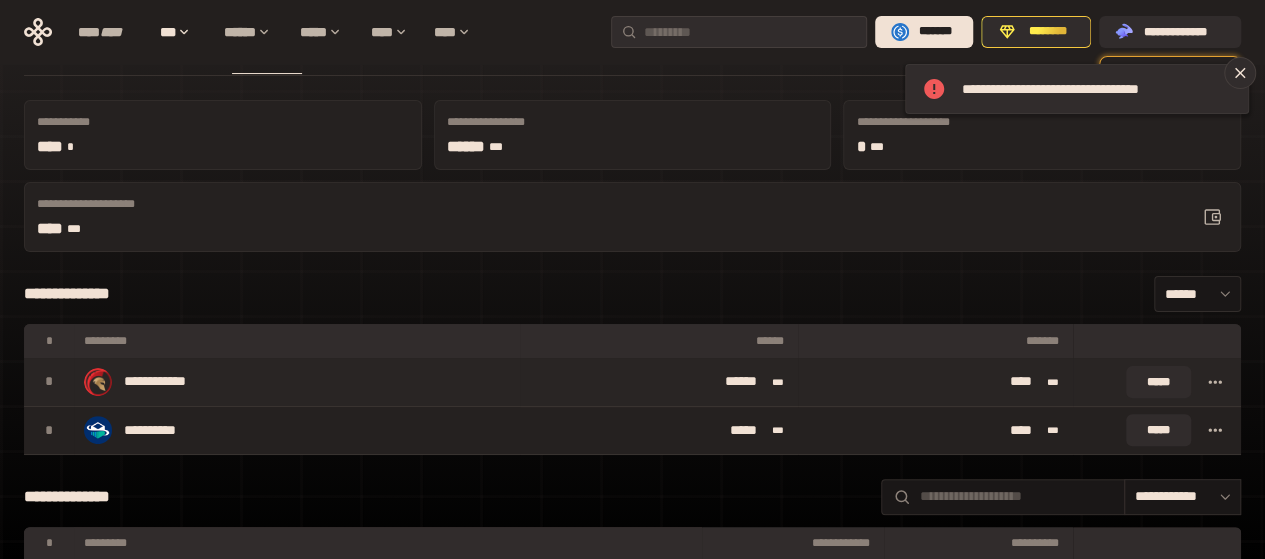 click 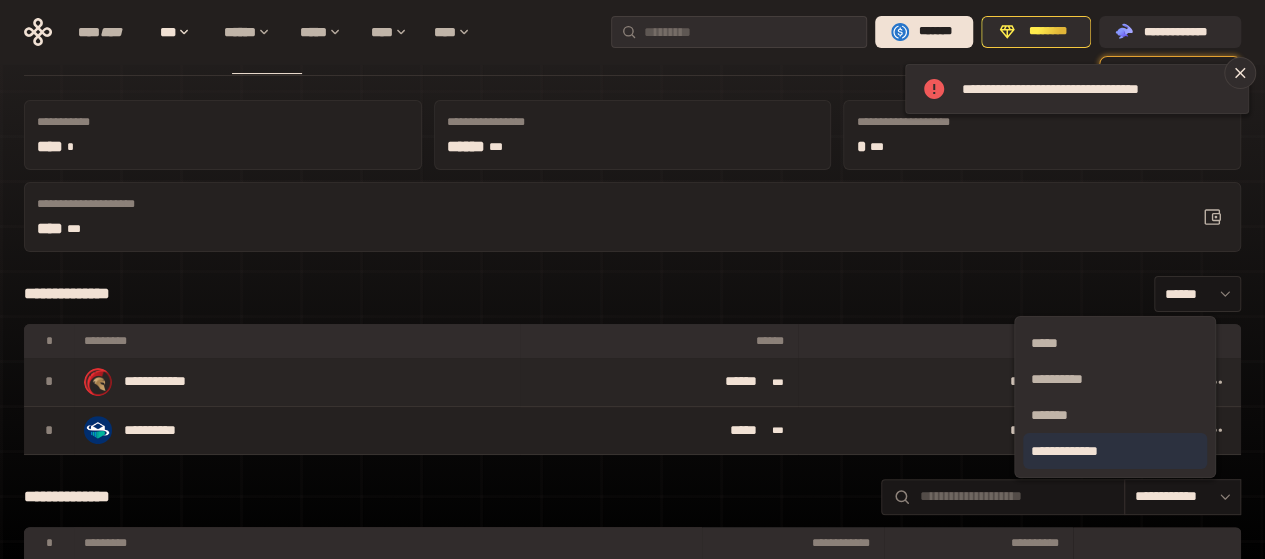 click on "**********" at bounding box center [1115, 451] 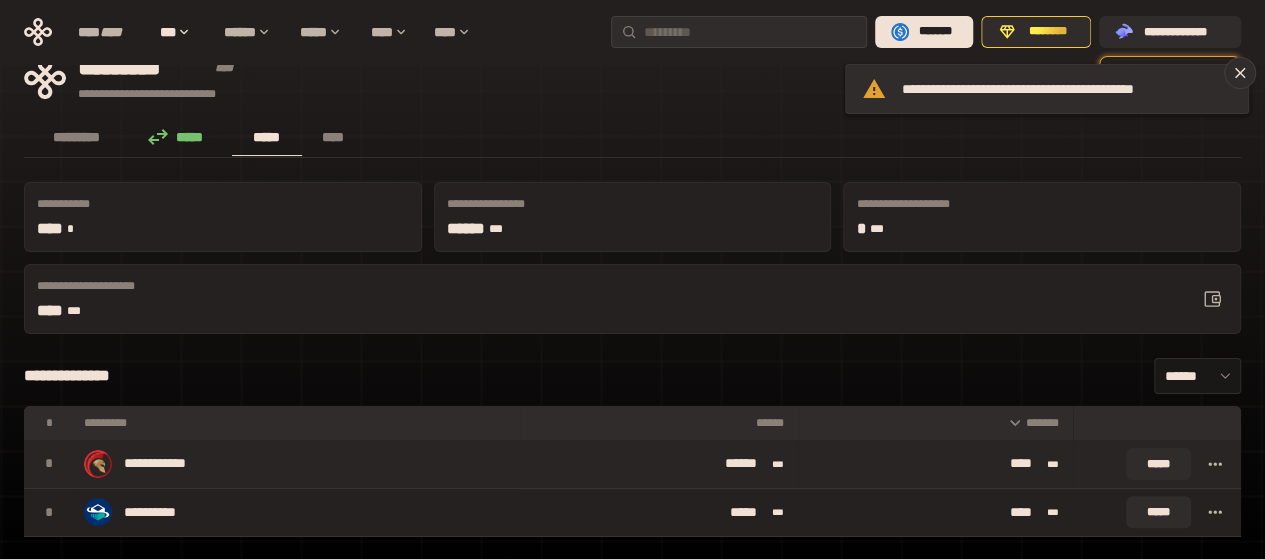 scroll, scrollTop: 0, scrollLeft: 0, axis: both 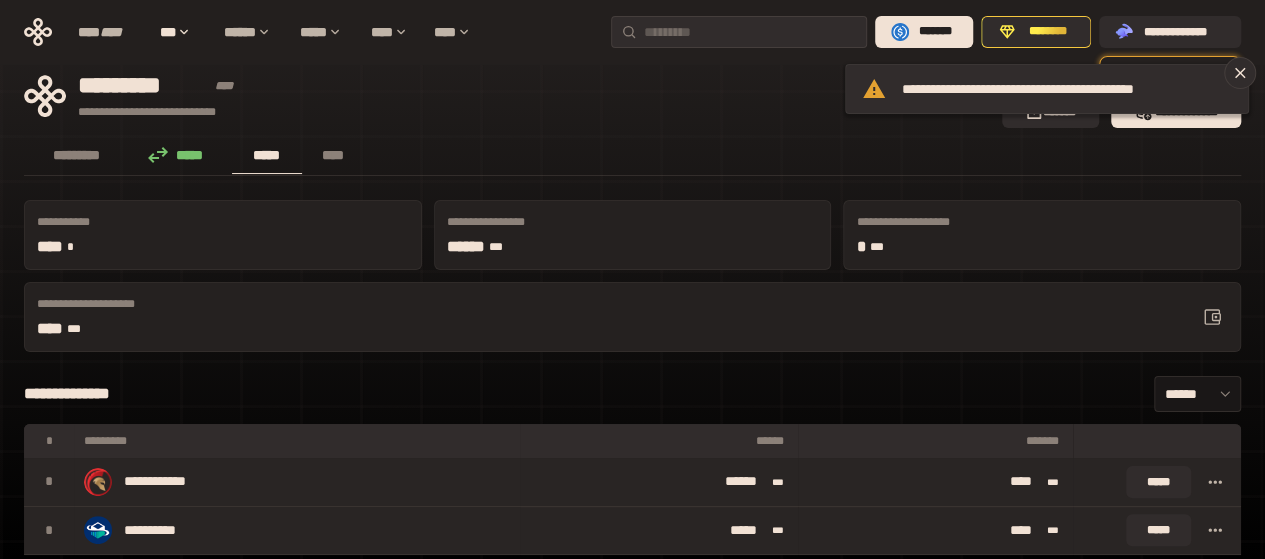 click 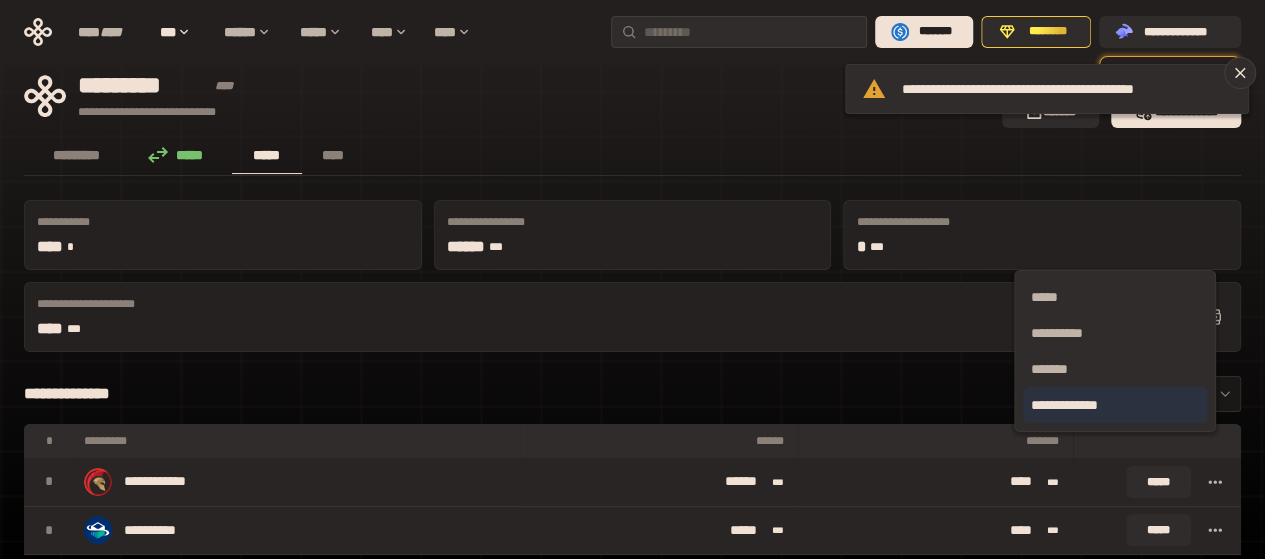 click on "**********" at bounding box center (1115, 405) 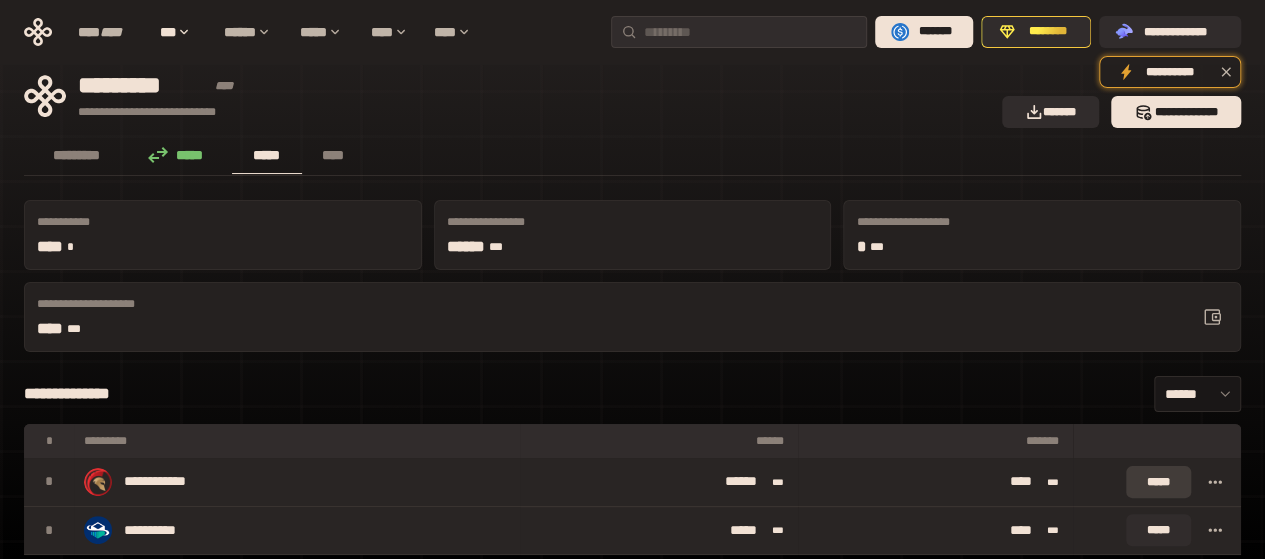 click on "*****" at bounding box center [1158, 482] 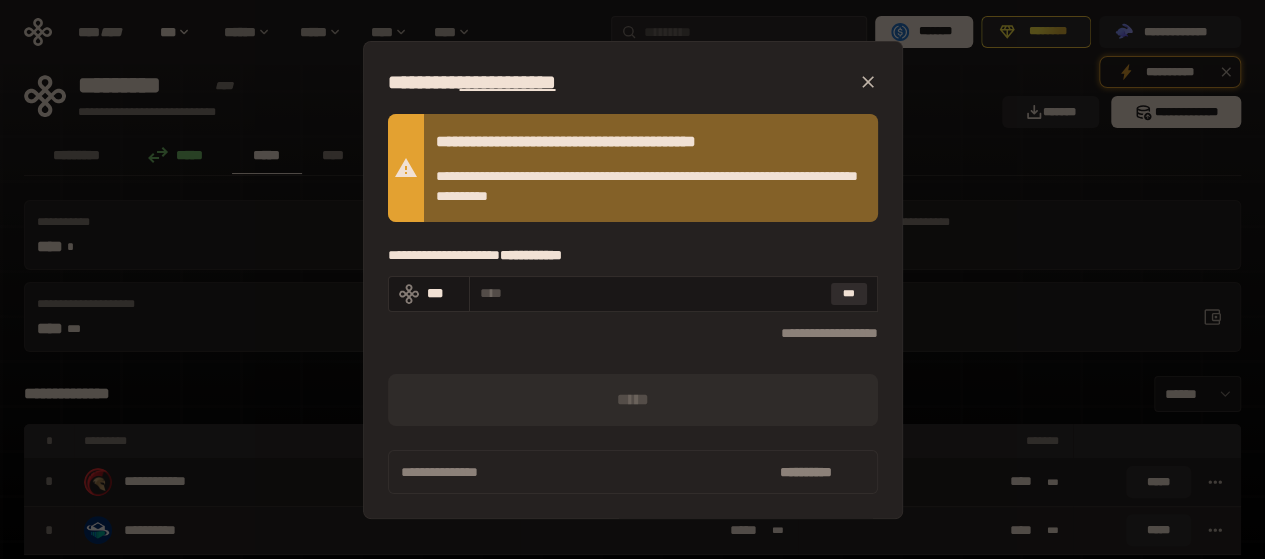 click 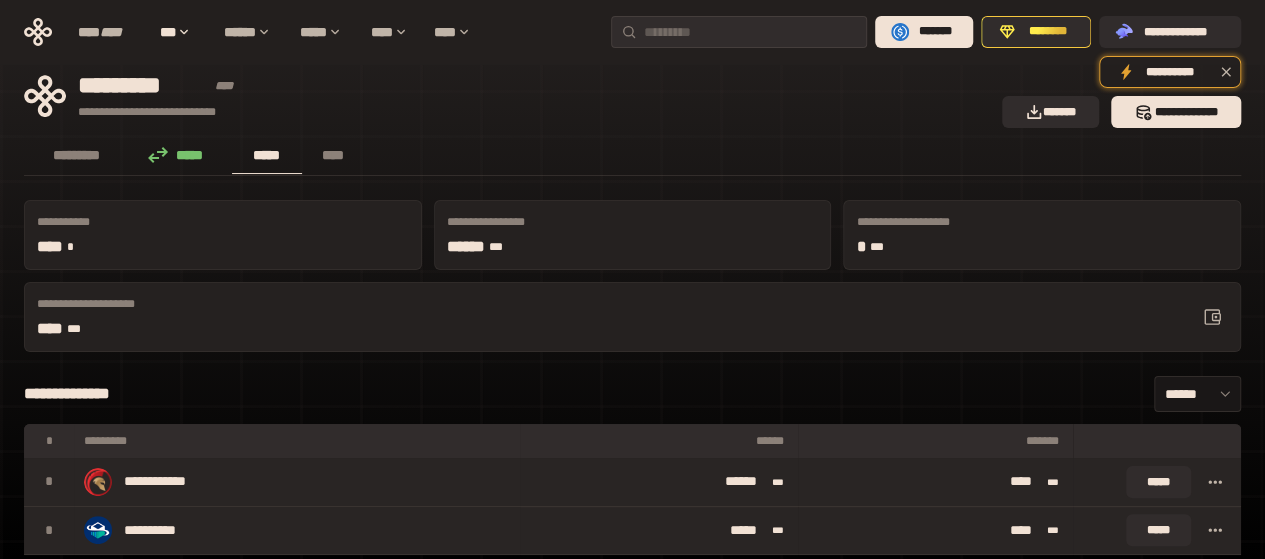 click 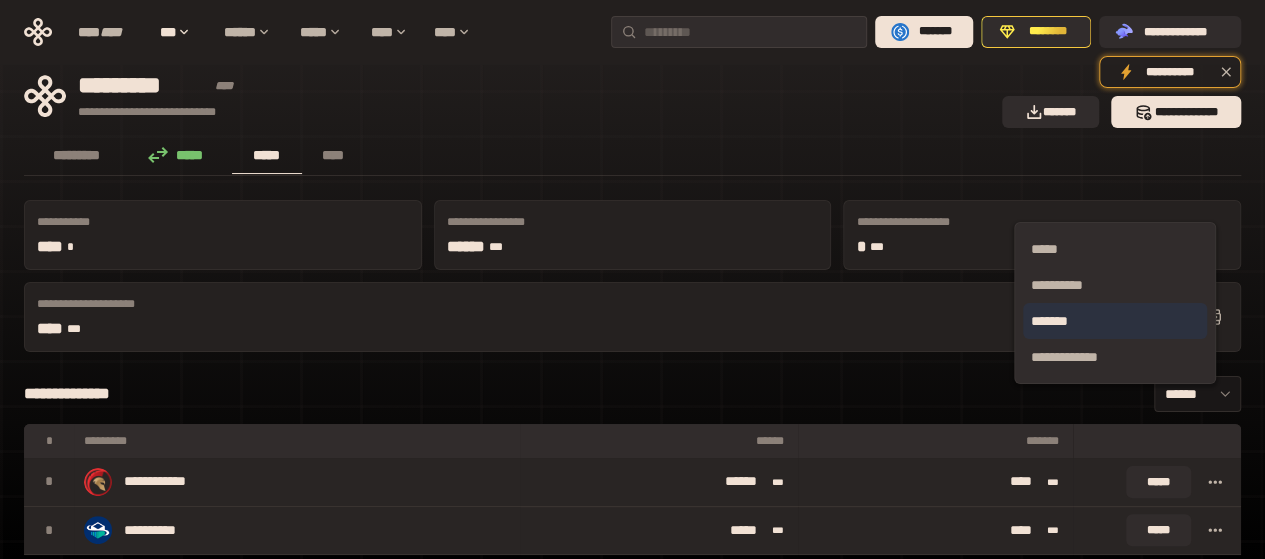 click on "*******" at bounding box center (1115, 321) 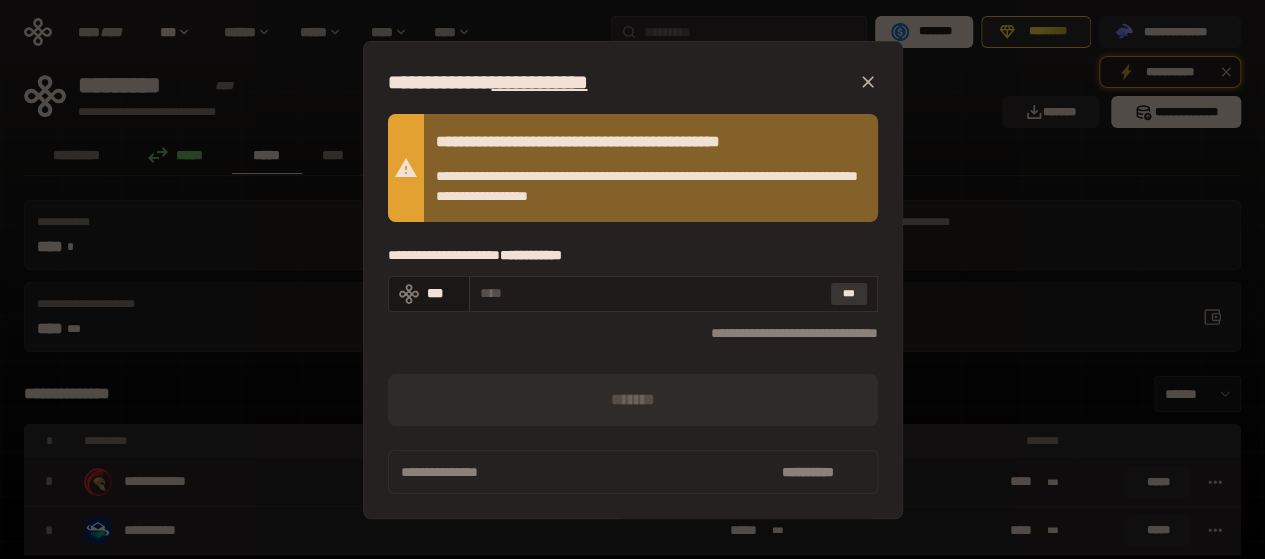 click on "***" at bounding box center [849, 294] 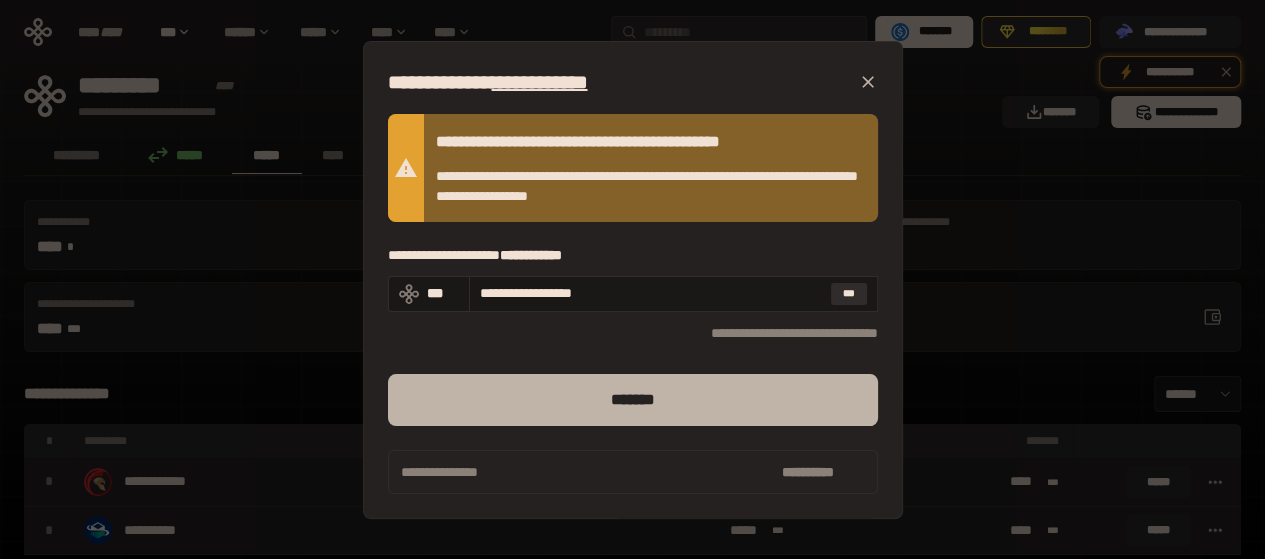 click on "*******" at bounding box center (633, 400) 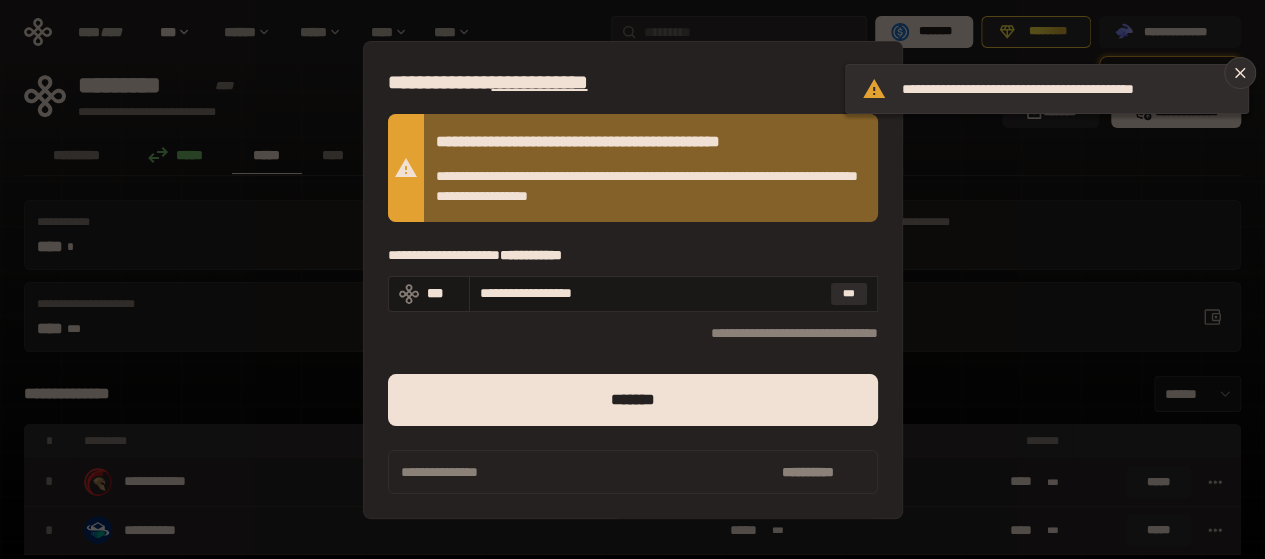 click on "**********" at bounding box center [632, 279] 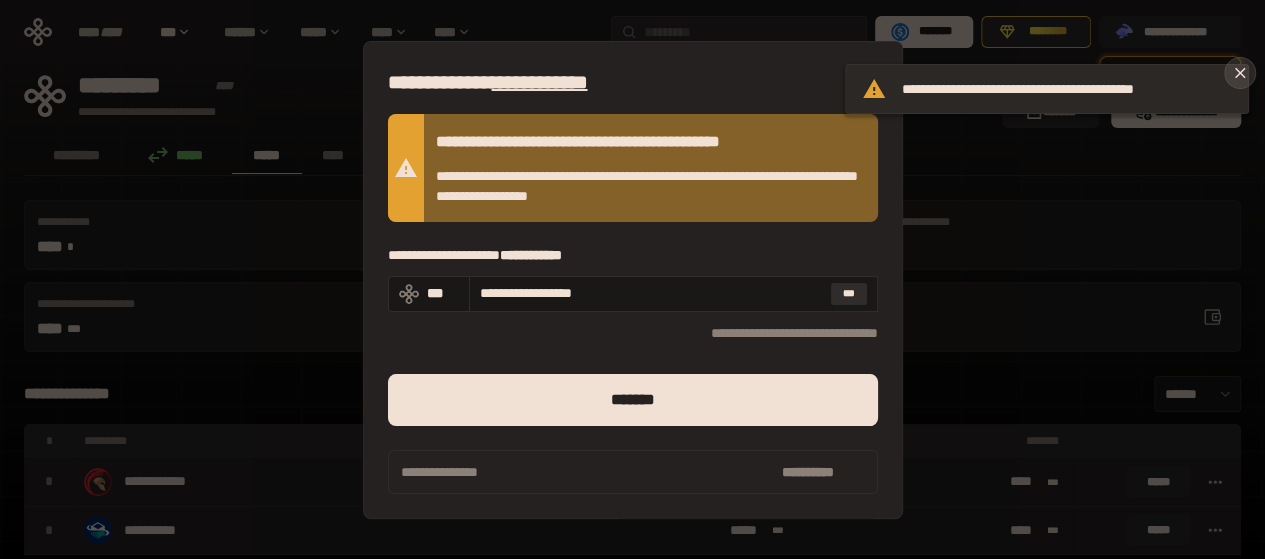 click 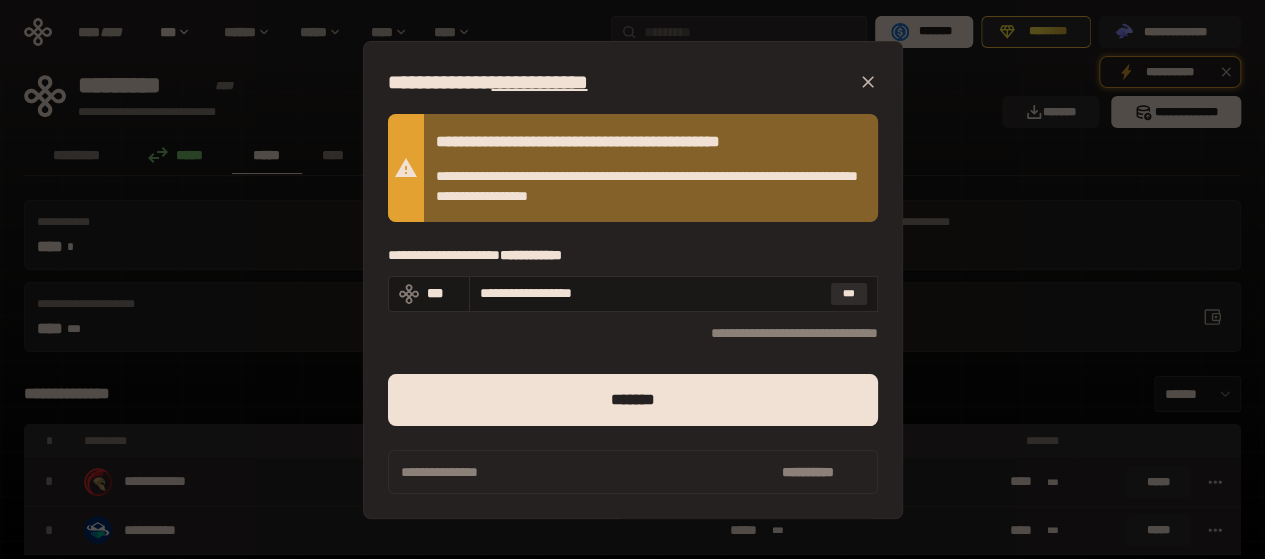 click 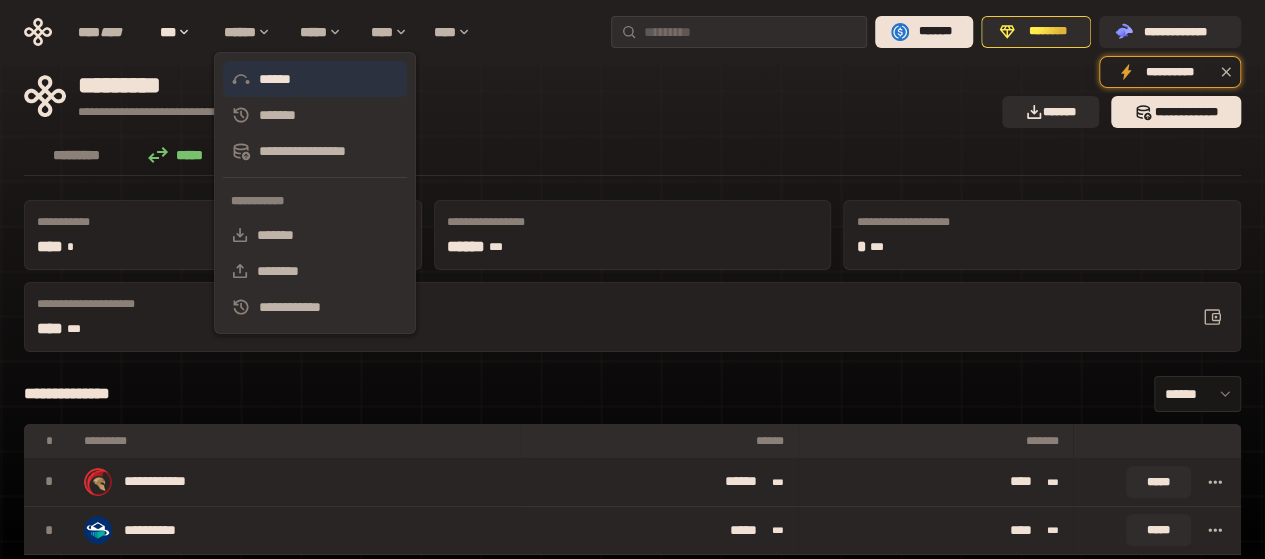 click on "******" at bounding box center (315, 79) 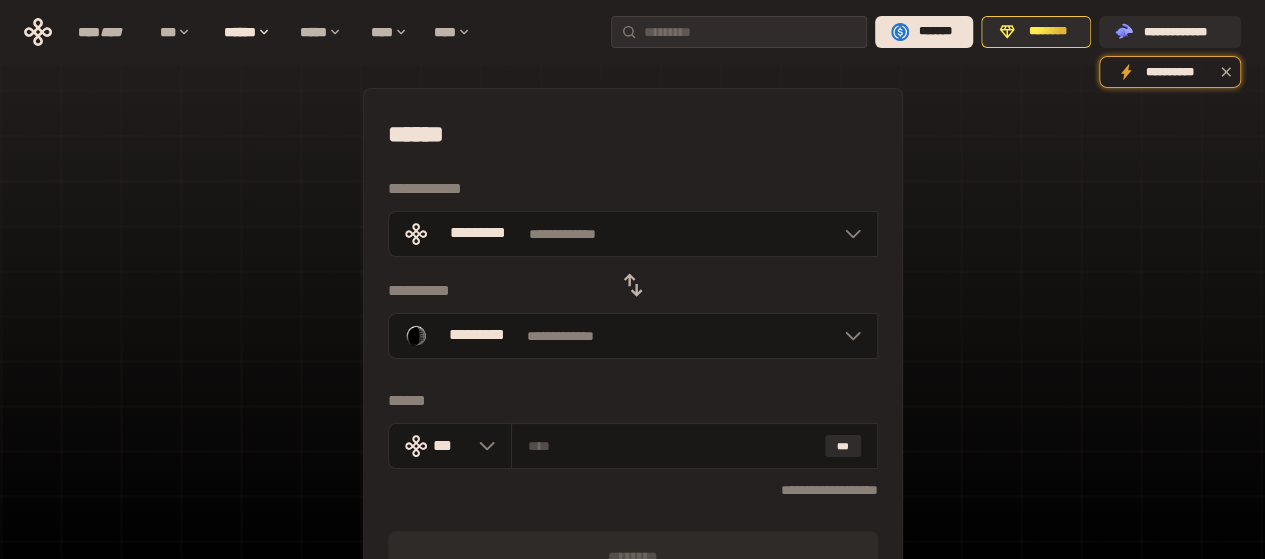 click 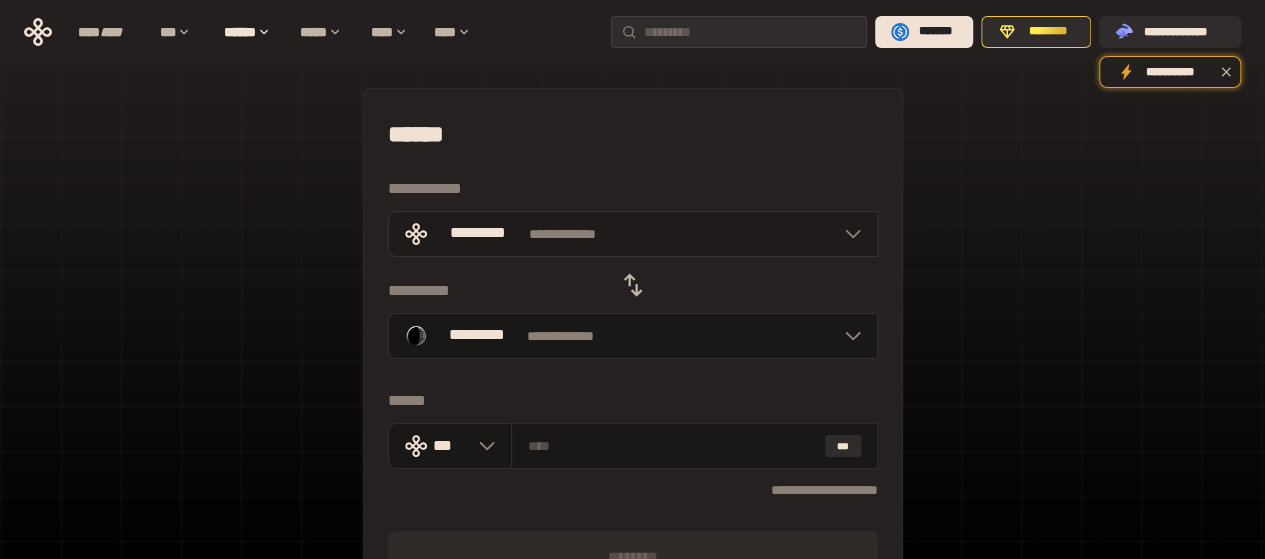 click 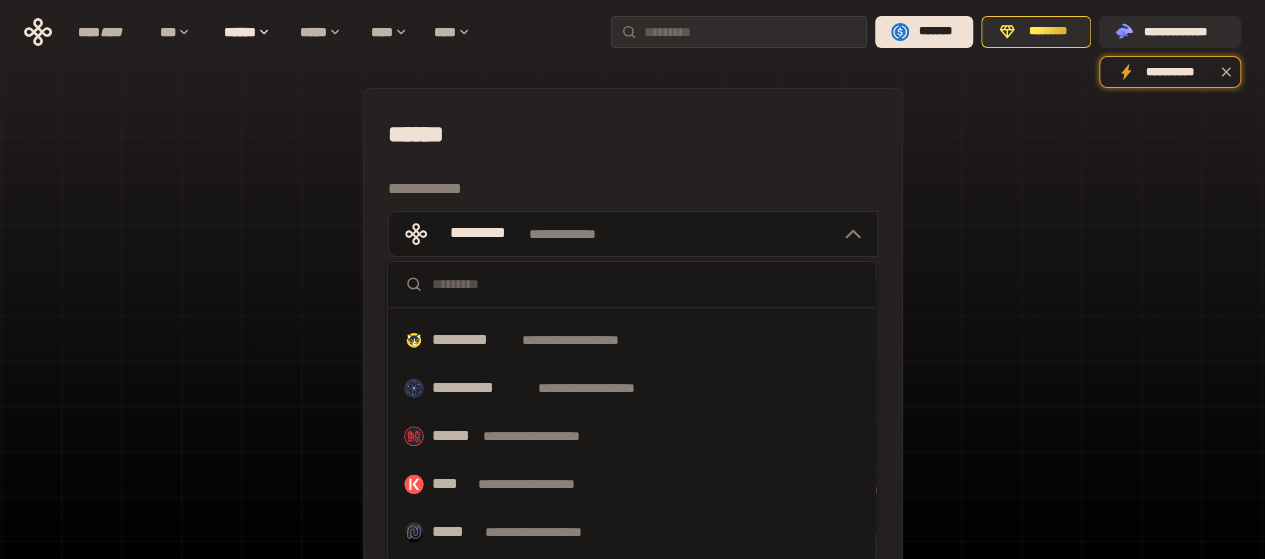 scroll, scrollTop: 1088, scrollLeft: 0, axis: vertical 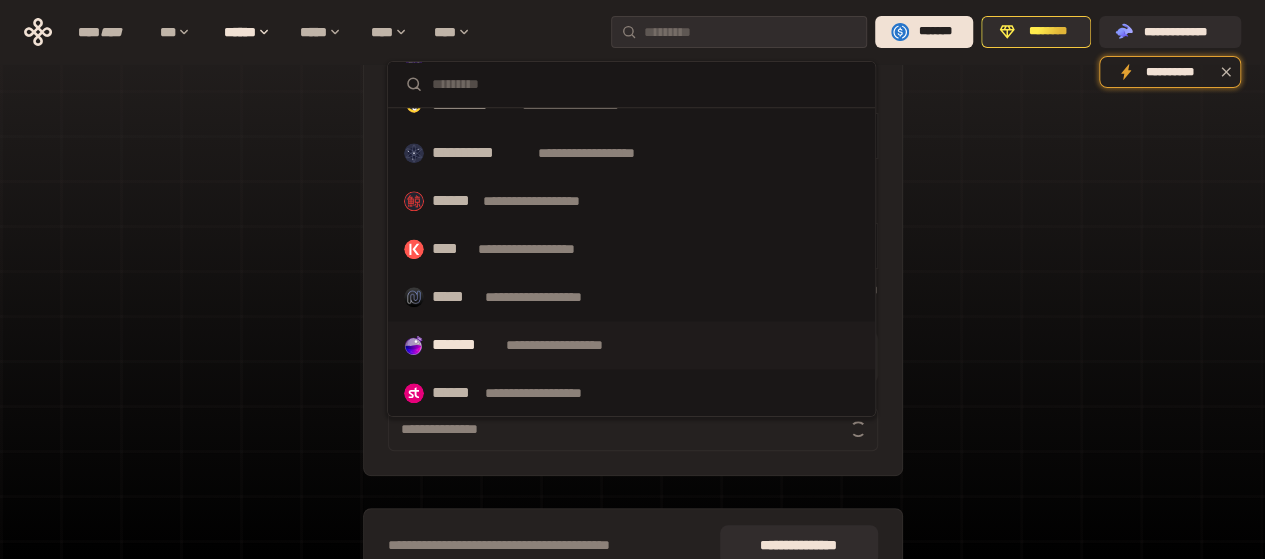 click on "**********" at bounding box center [631, 345] 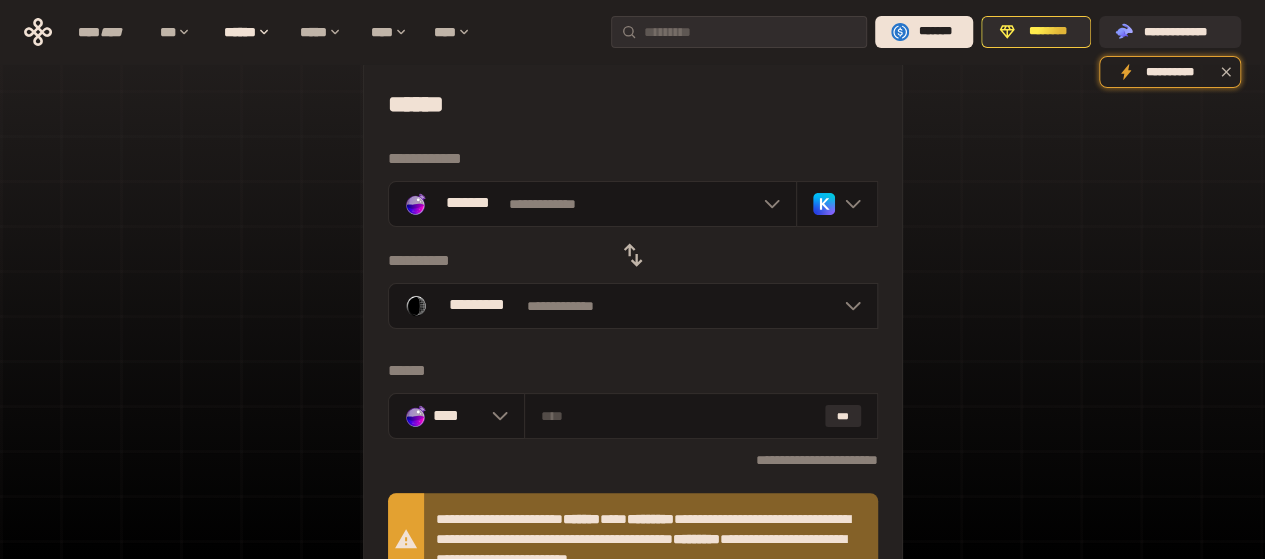 scroll, scrollTop: 0, scrollLeft: 0, axis: both 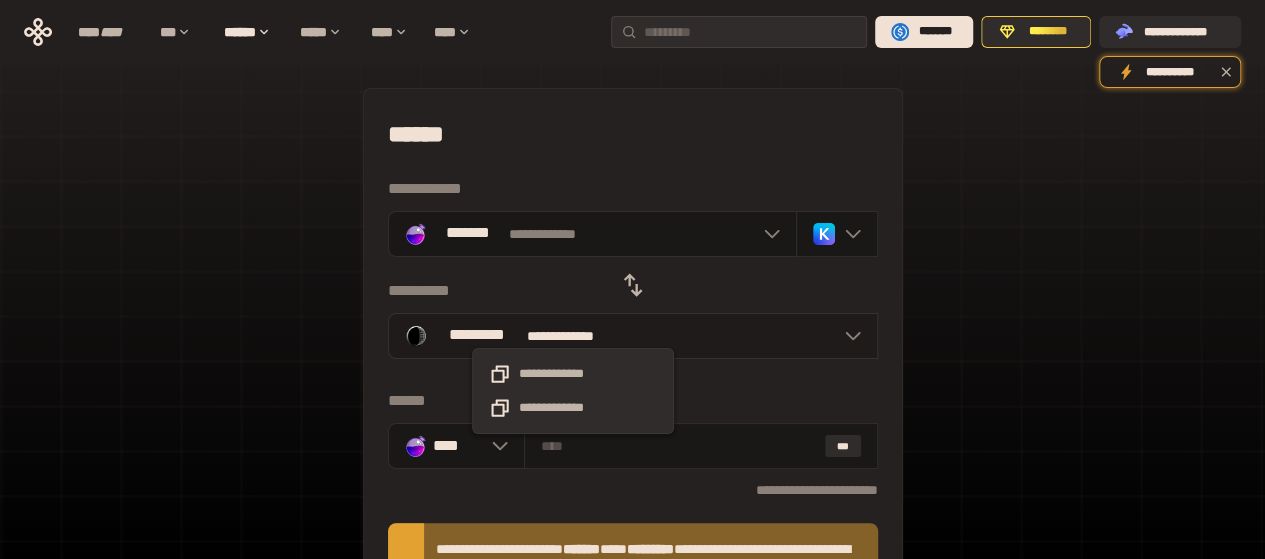 click on "**********" at bounding box center (573, 336) 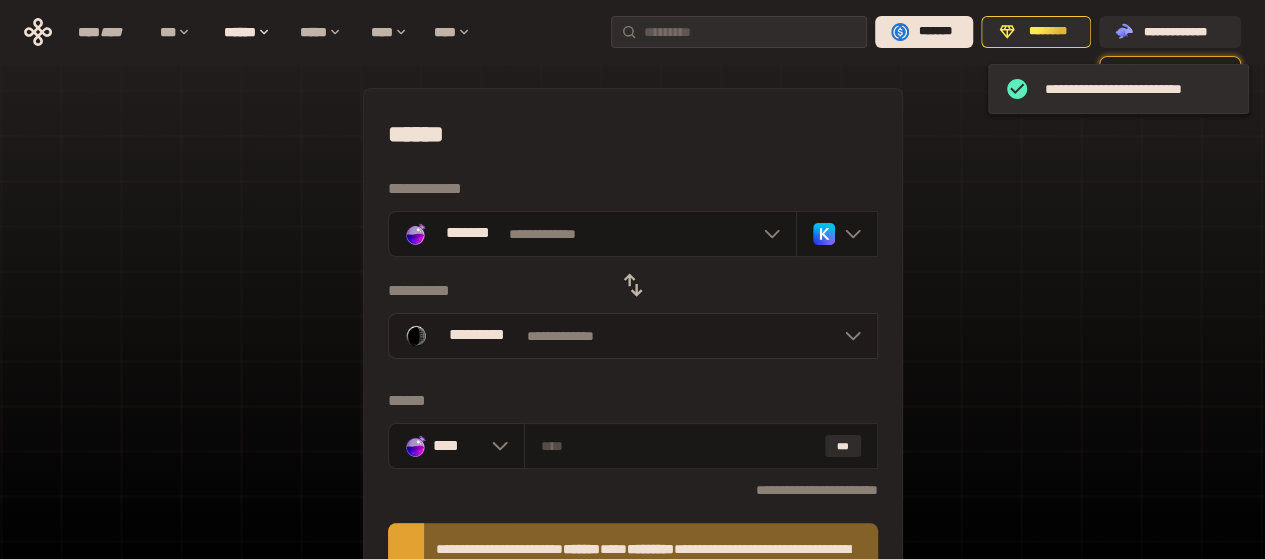 click at bounding box center (848, 336) 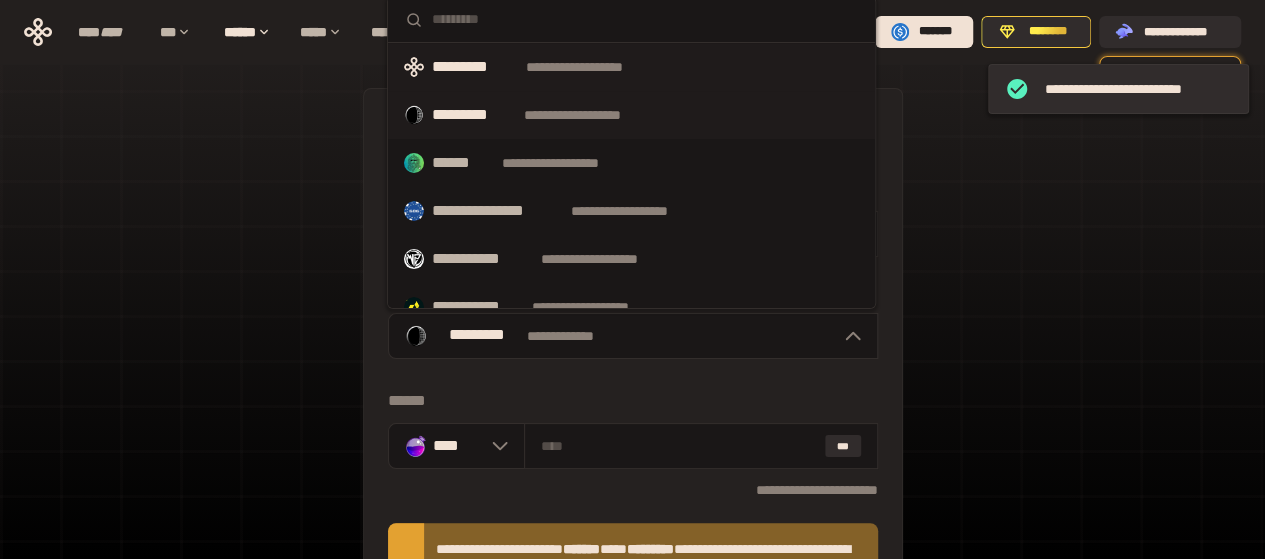 click on "**********" at bounding box center [593, 67] 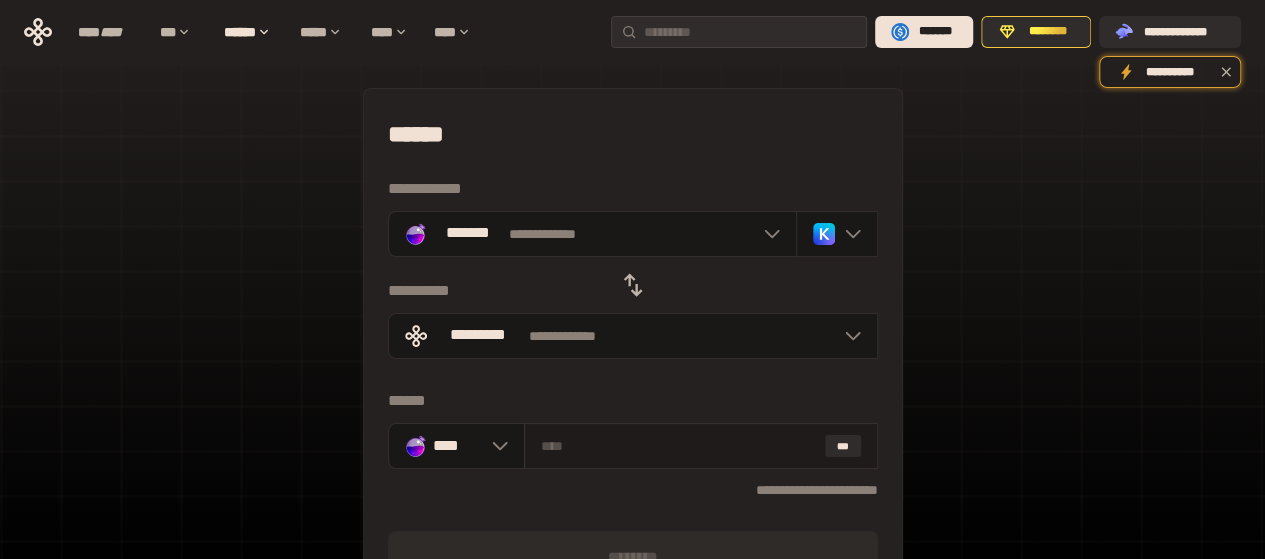 click at bounding box center [679, 446] 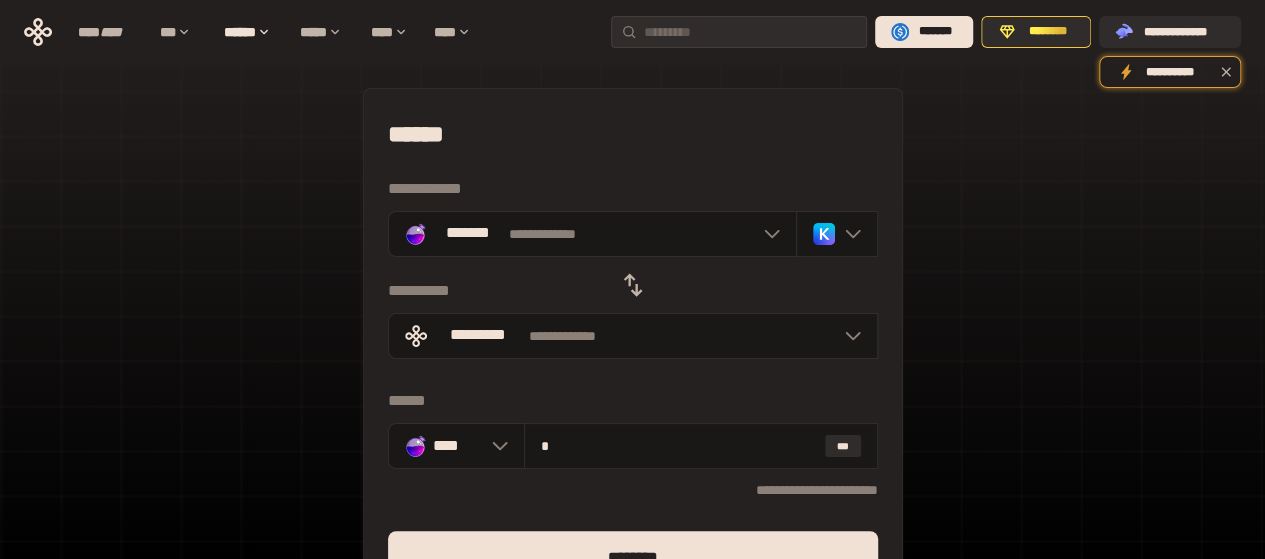 type on "*" 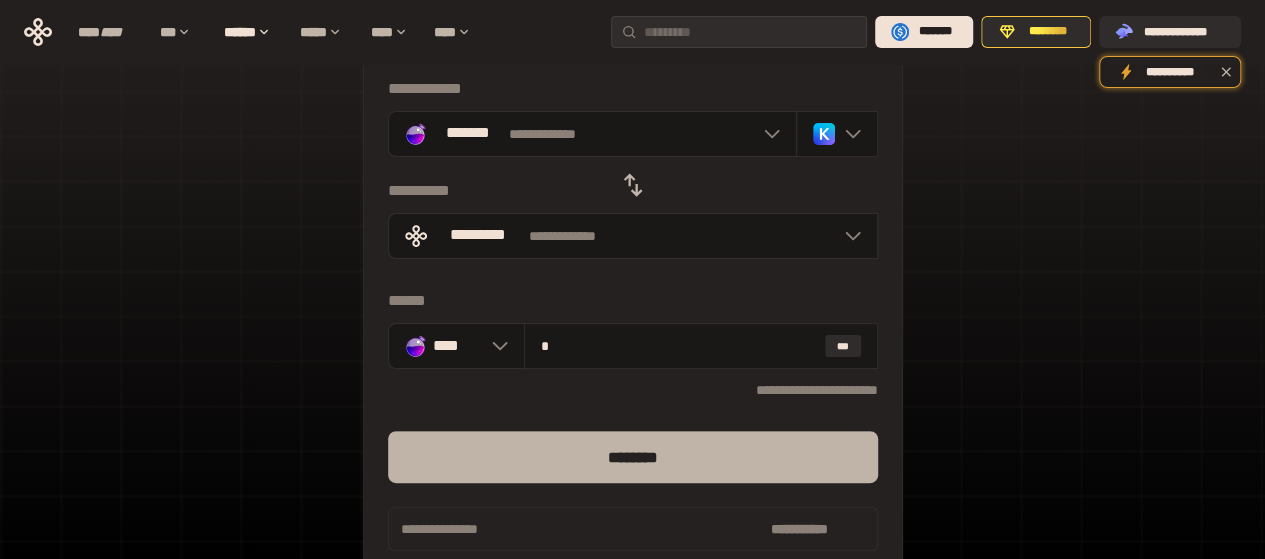 click on "********" at bounding box center (633, 457) 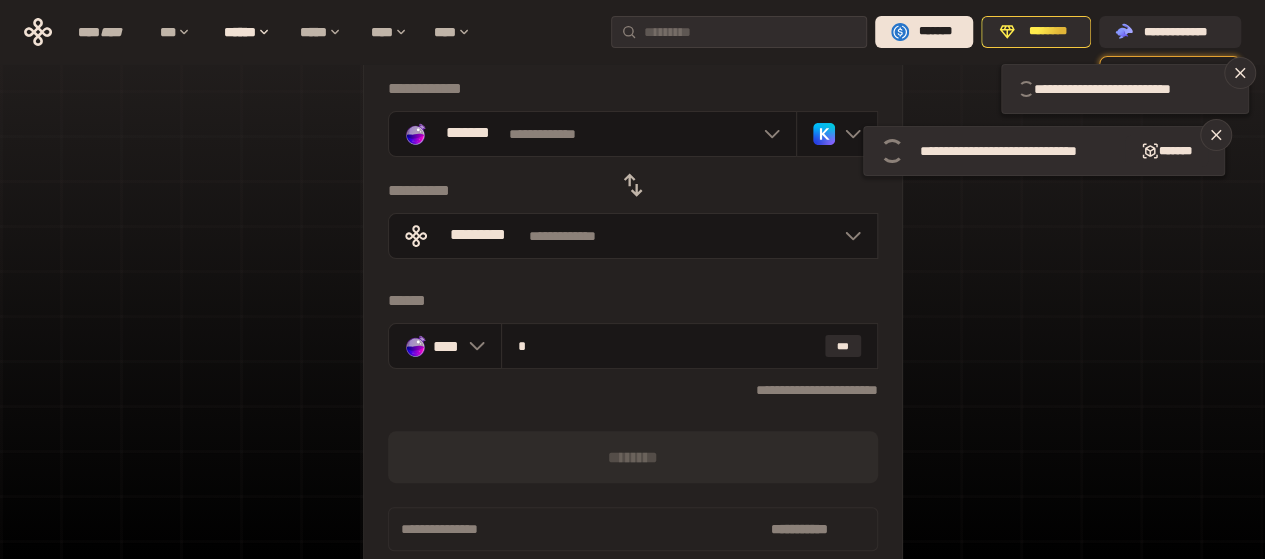 type 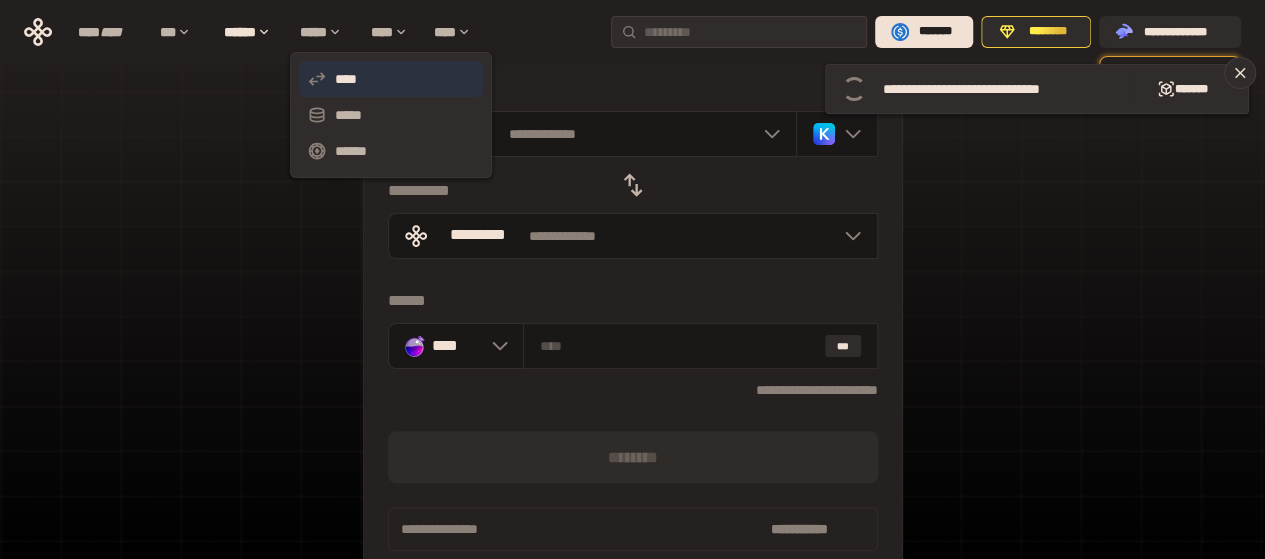 click on "****" at bounding box center (391, 79) 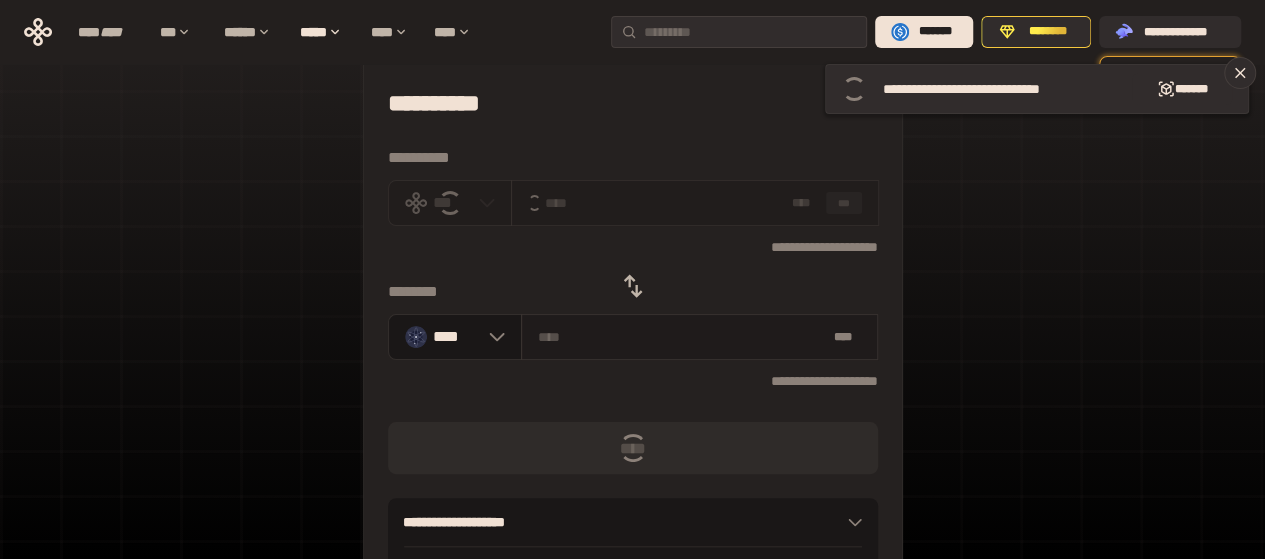 scroll, scrollTop: 0, scrollLeft: 0, axis: both 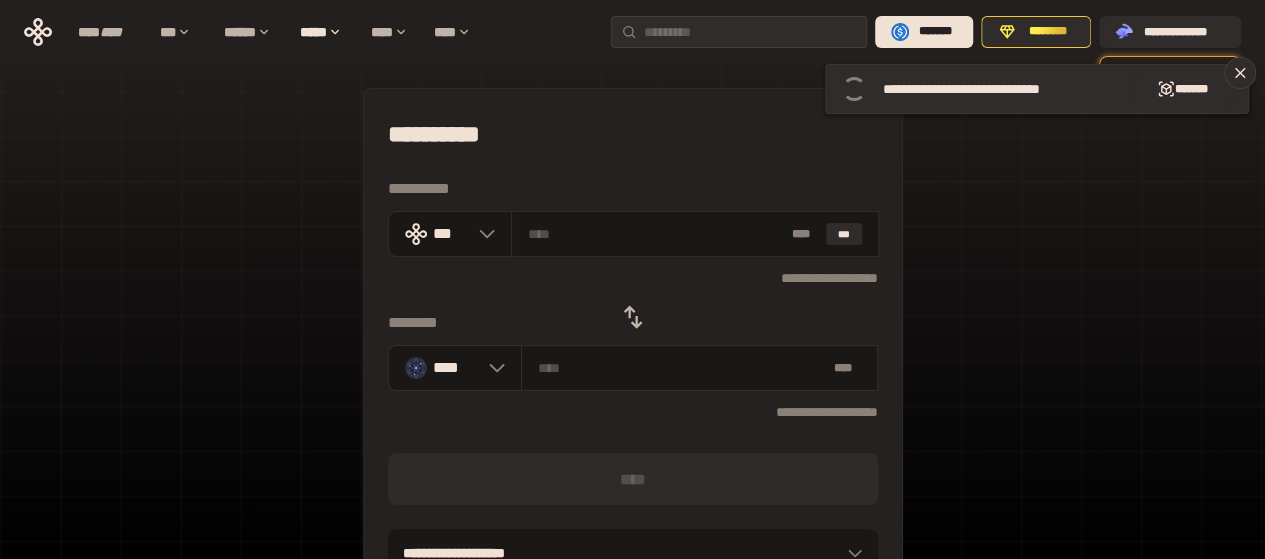 click 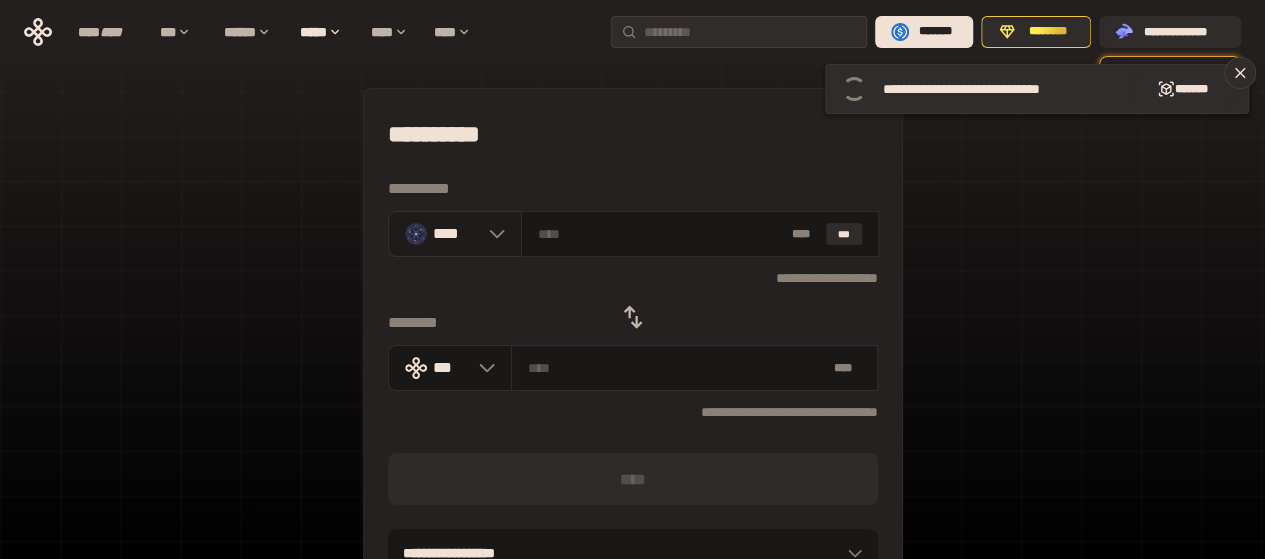 click 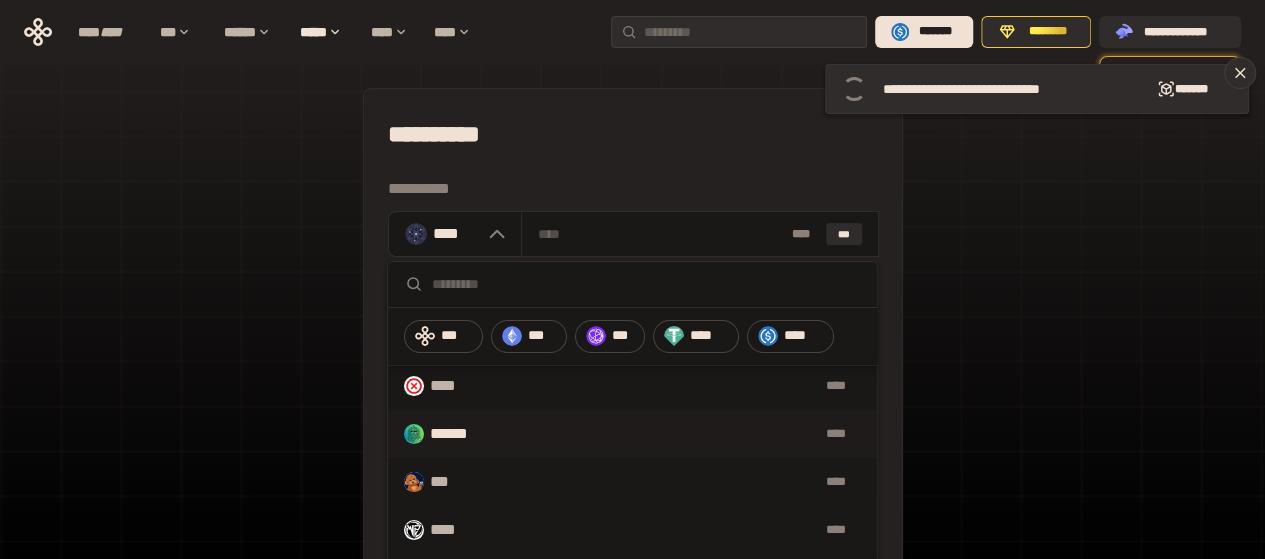 scroll, scrollTop: 0, scrollLeft: 0, axis: both 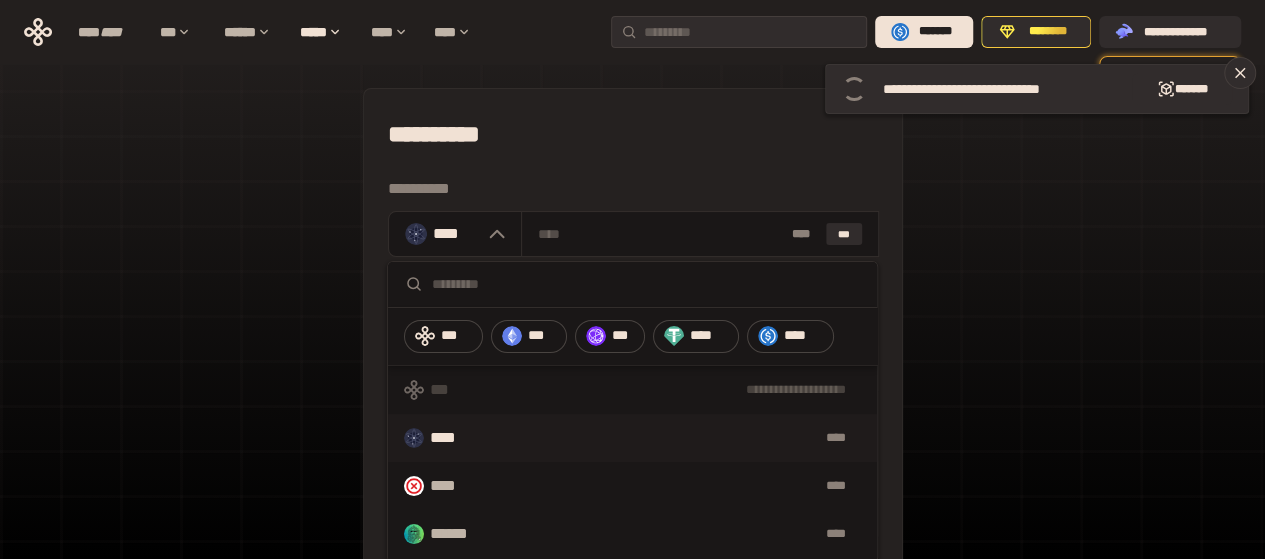 click at bounding box center (646, 284) 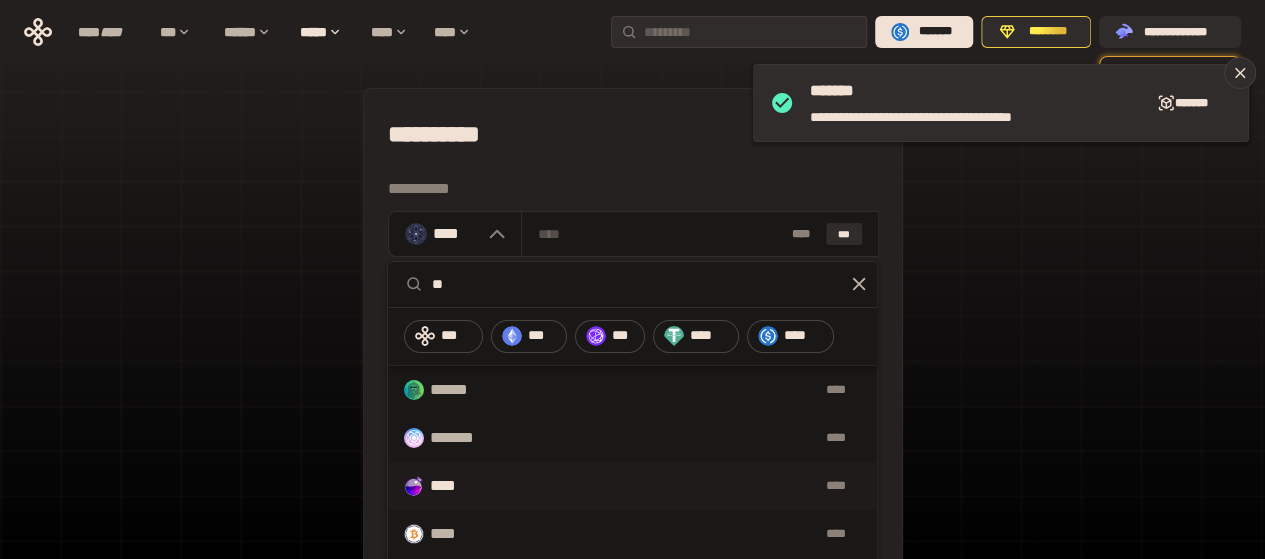type on "**" 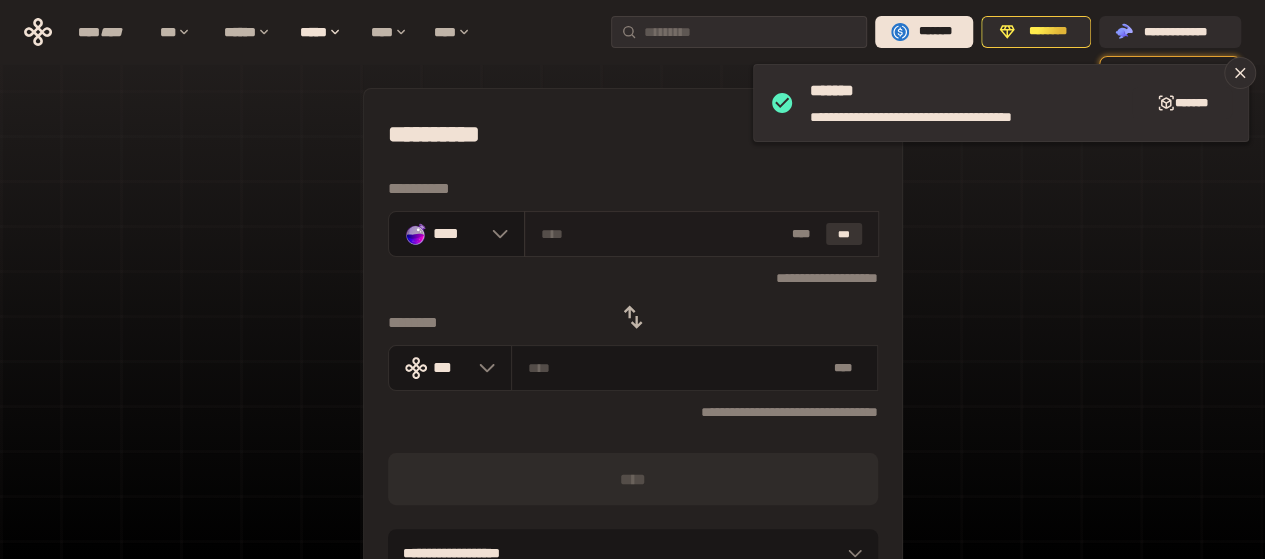 click on "***" at bounding box center [844, 234] 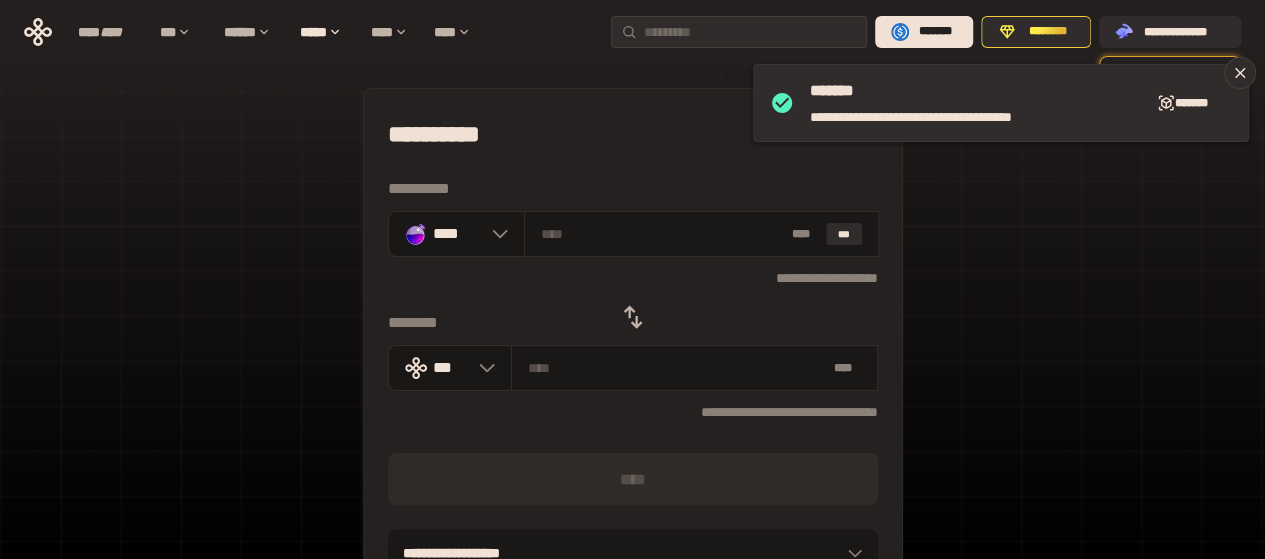 type on "*" 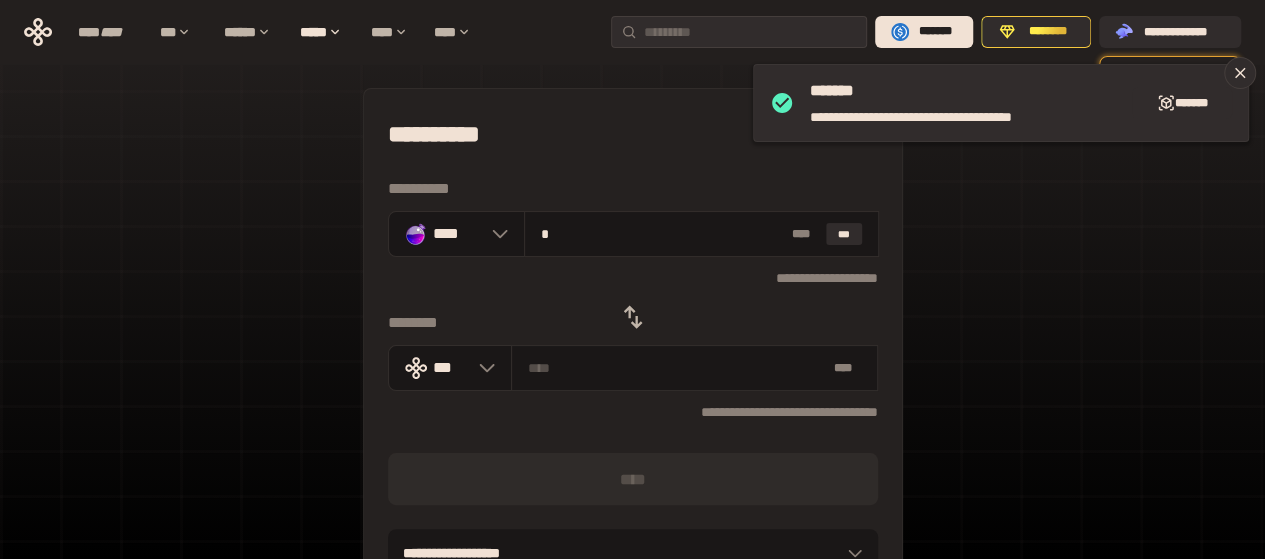 type on "**********" 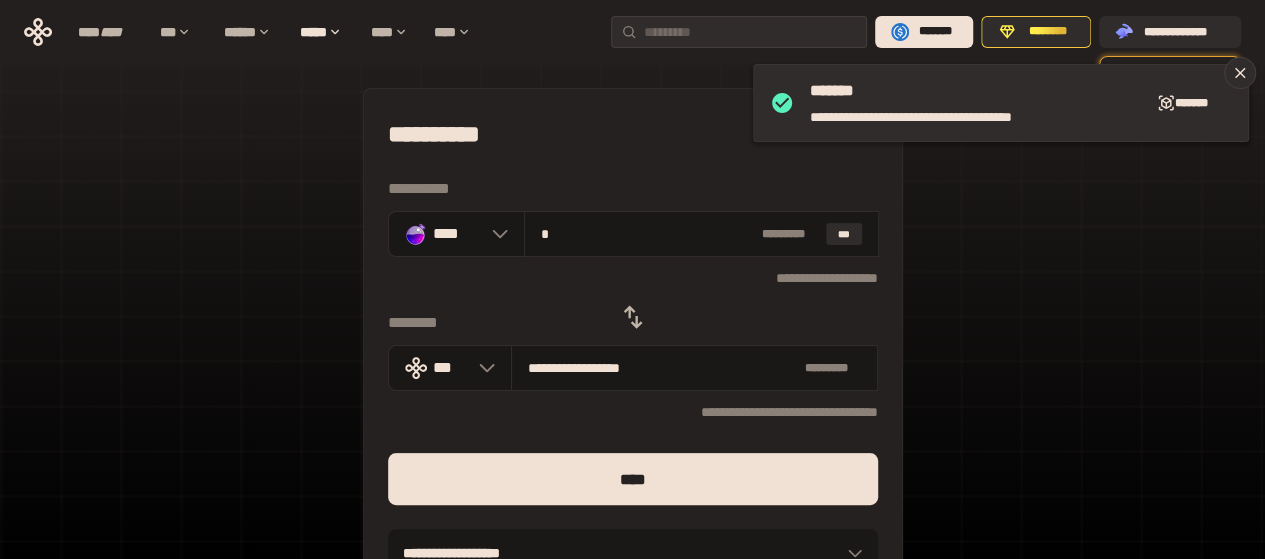 click on "**********" at bounding box center [632, 444] 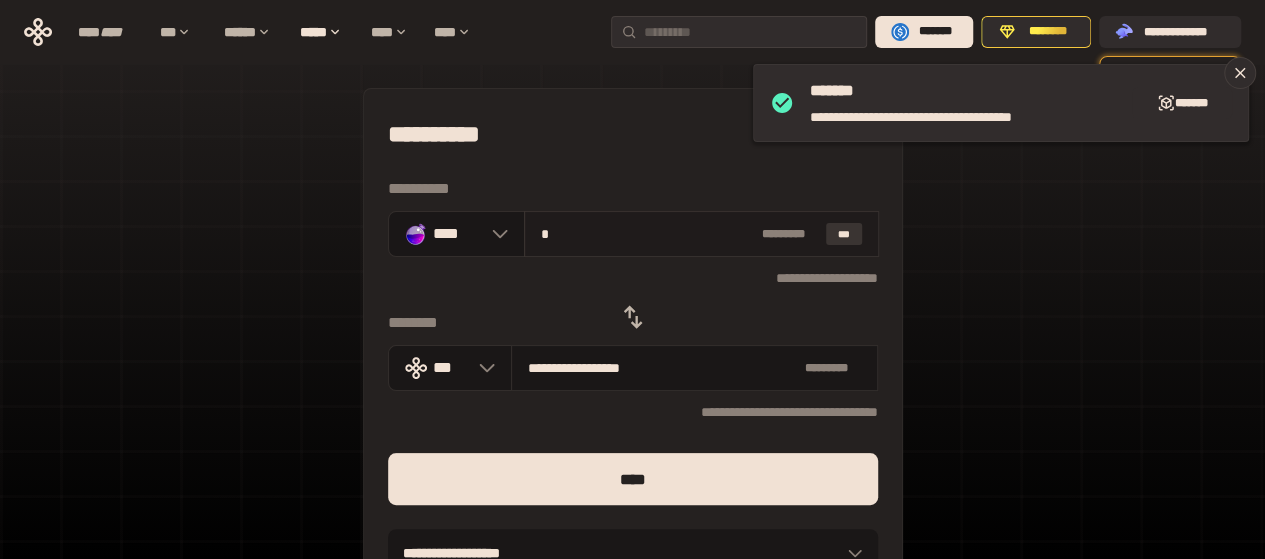 click on "***" at bounding box center [844, 234] 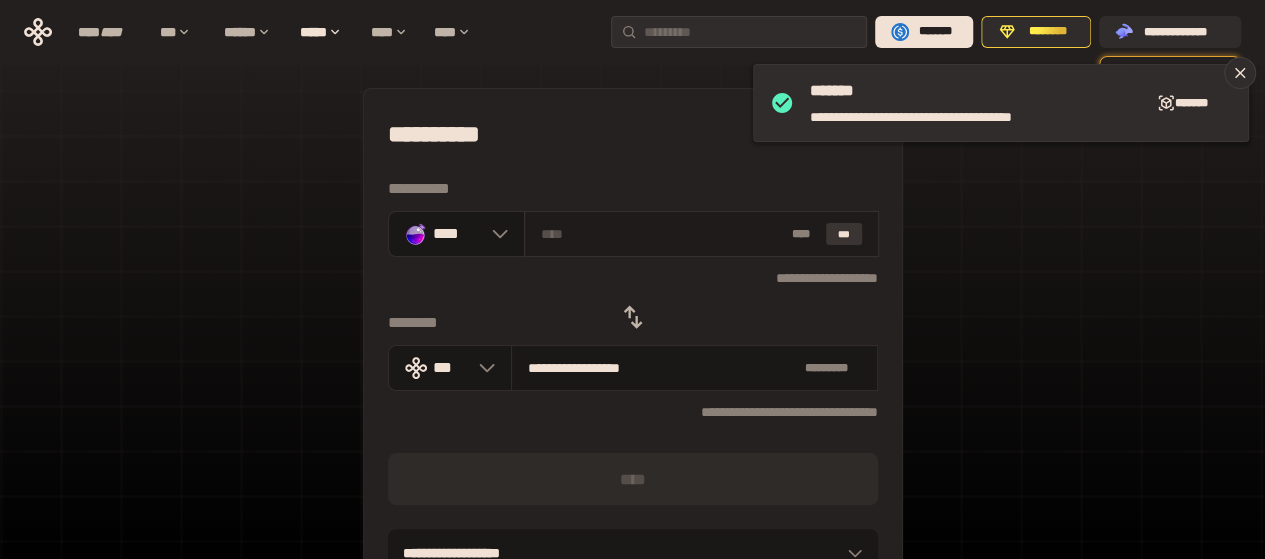 click on "***" at bounding box center [844, 234] 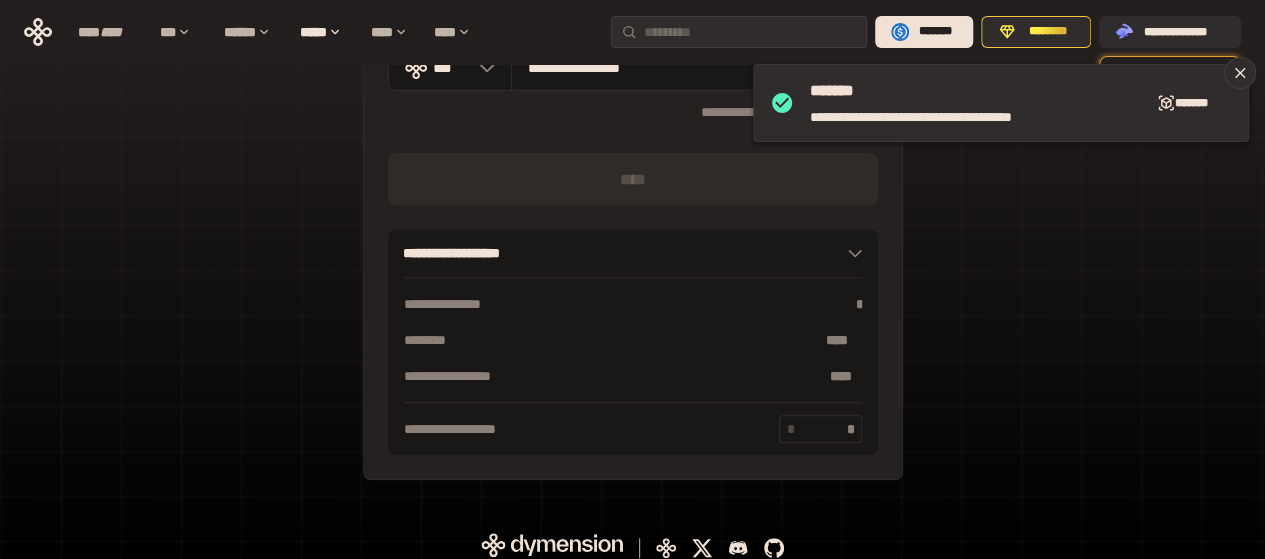 scroll, scrollTop: 0, scrollLeft: 0, axis: both 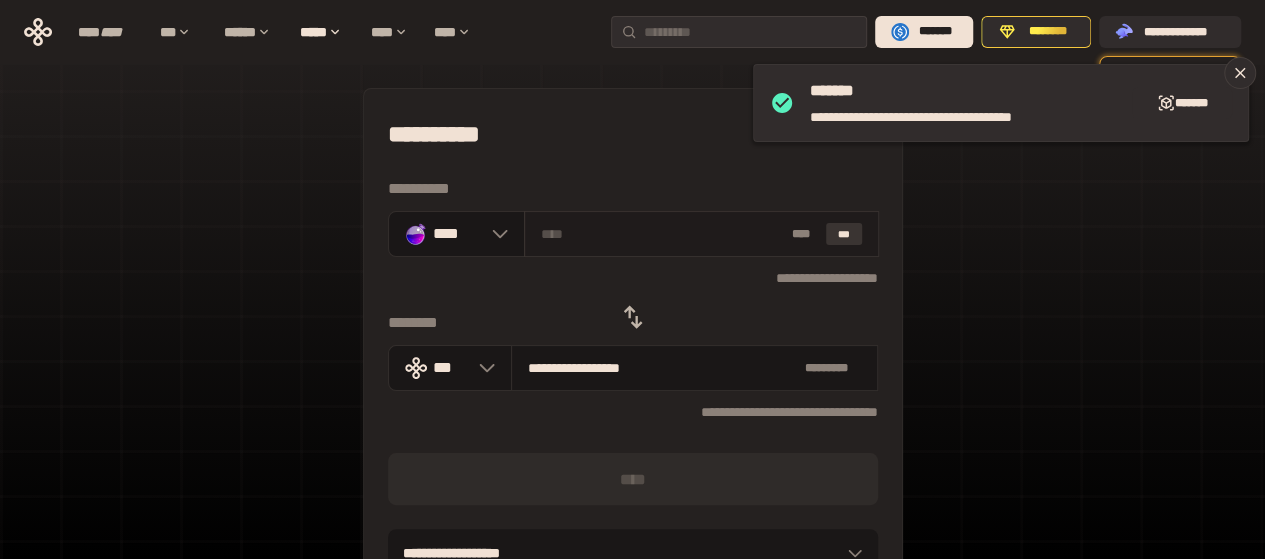 click on "***" at bounding box center (844, 234) 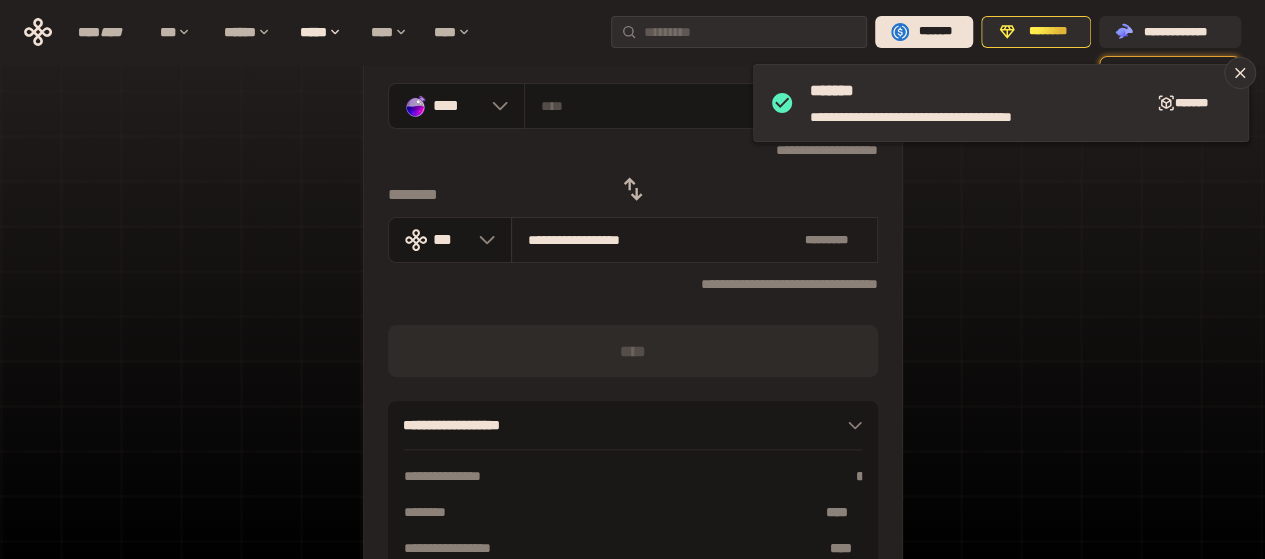 scroll, scrollTop: 100, scrollLeft: 0, axis: vertical 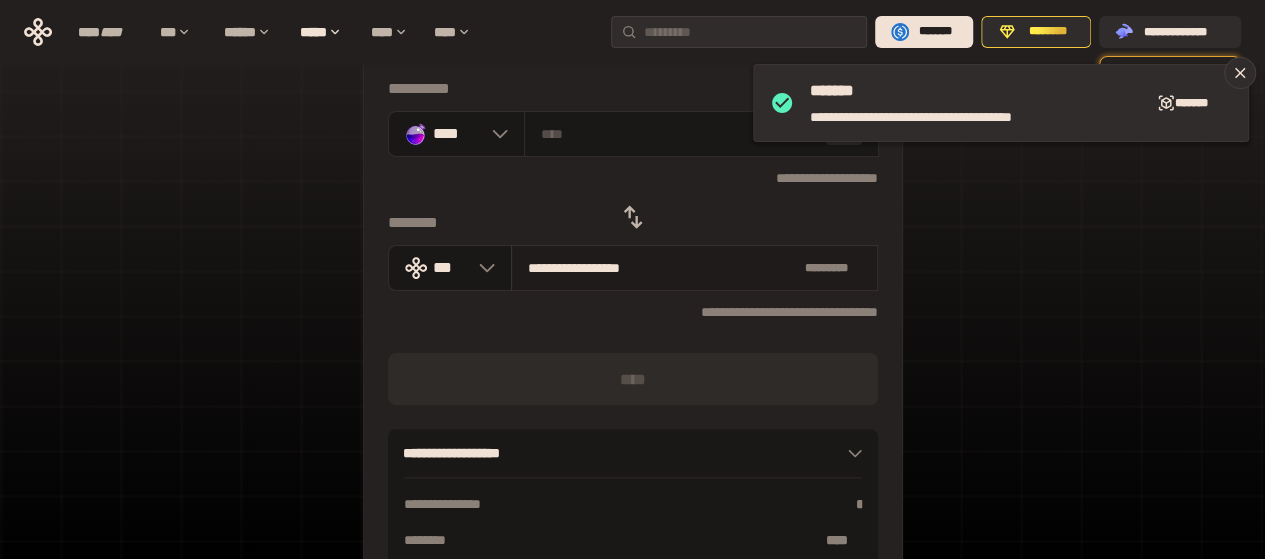 type on "*" 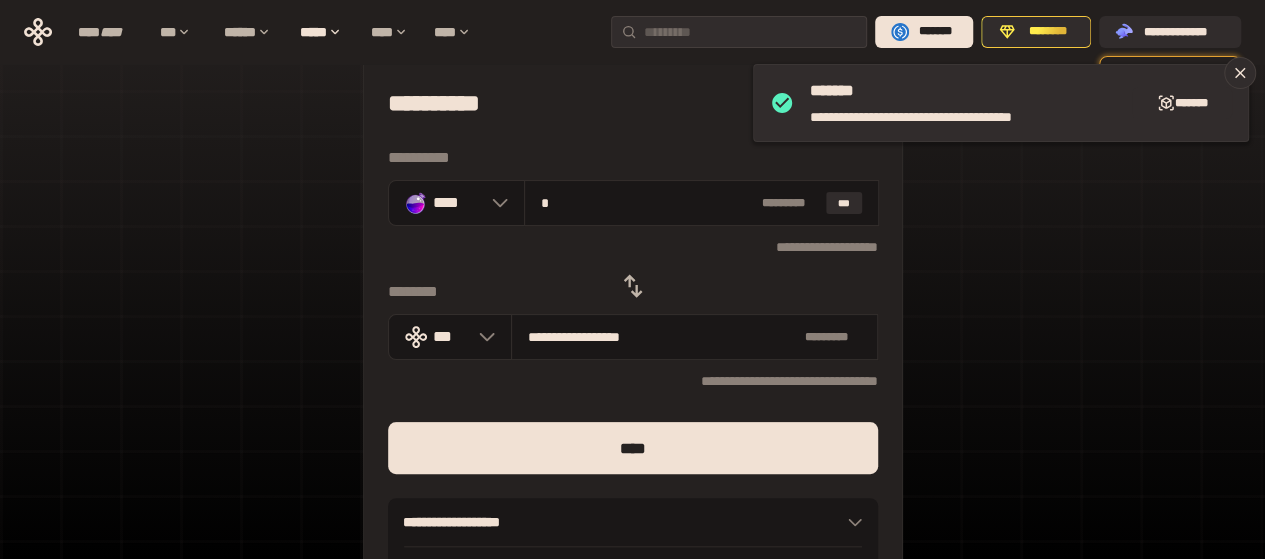 scroll, scrollTop: 0, scrollLeft: 0, axis: both 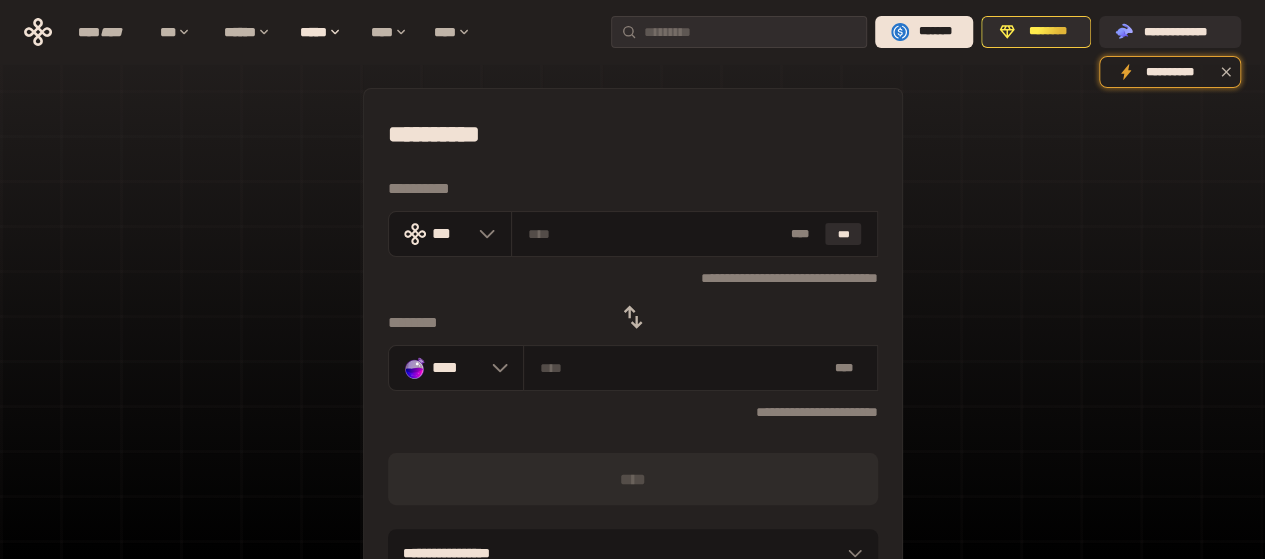 click 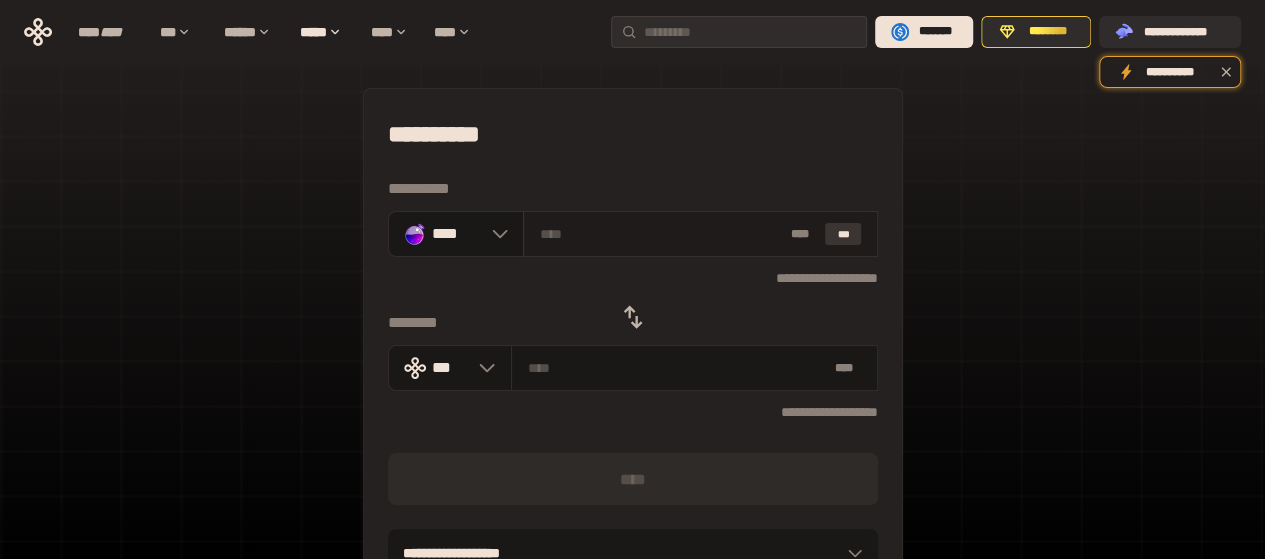 click on "***" at bounding box center [843, 234] 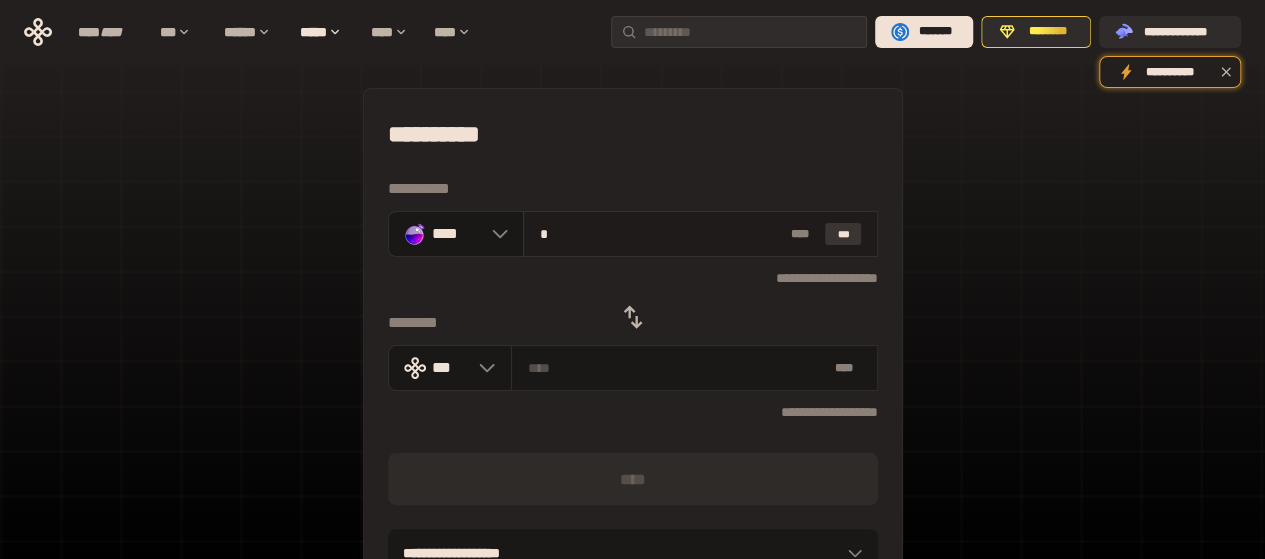 type on "**********" 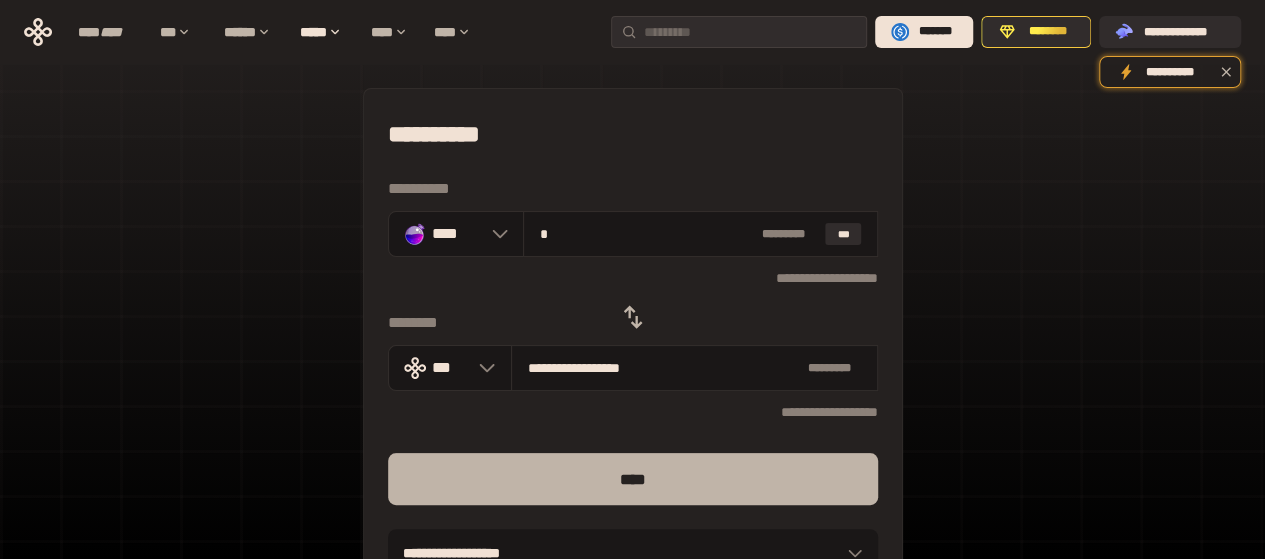click on "****" at bounding box center (633, 479) 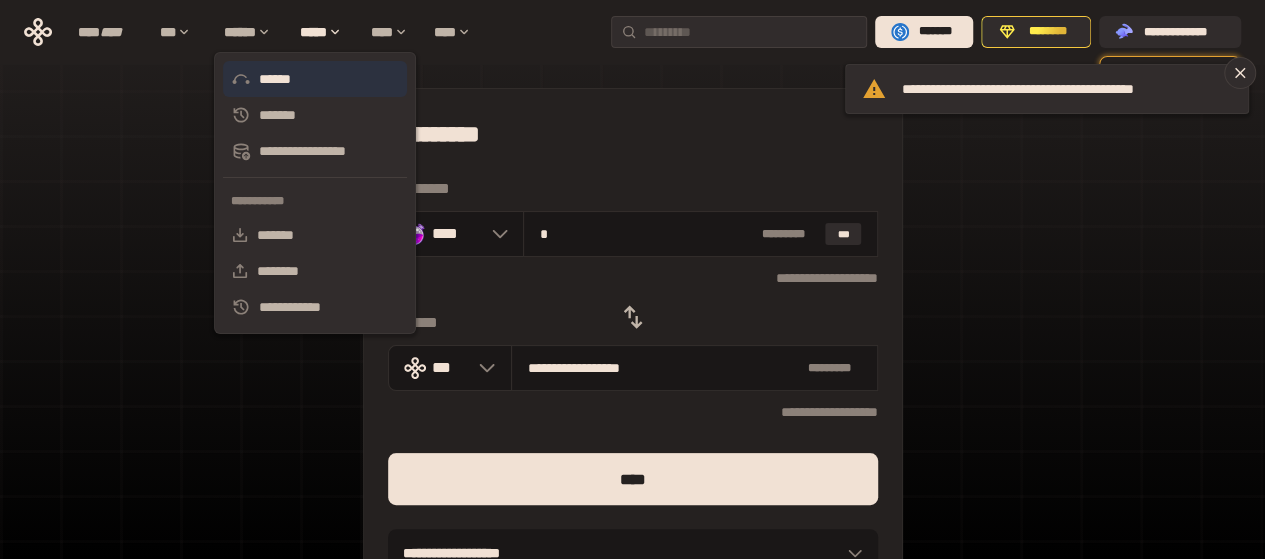 click on "******" at bounding box center [315, 79] 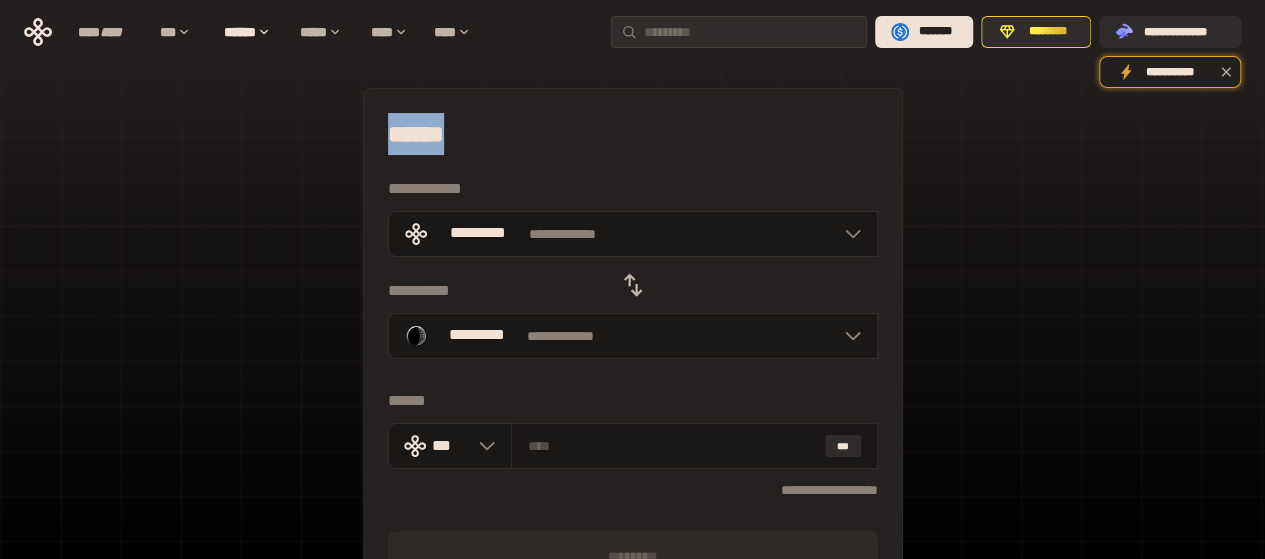 click 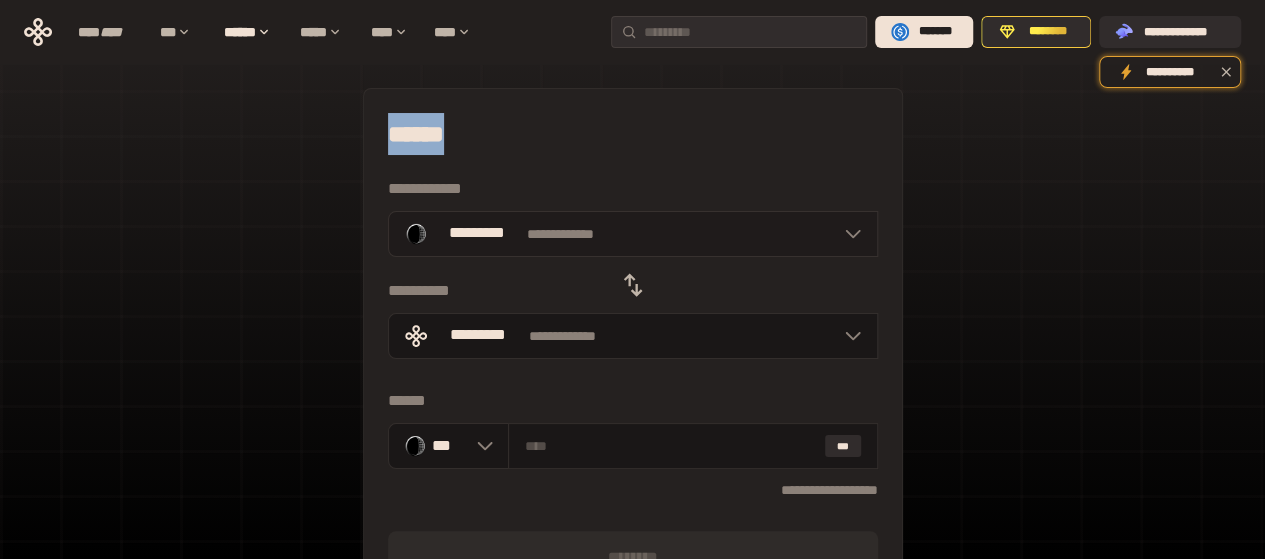click 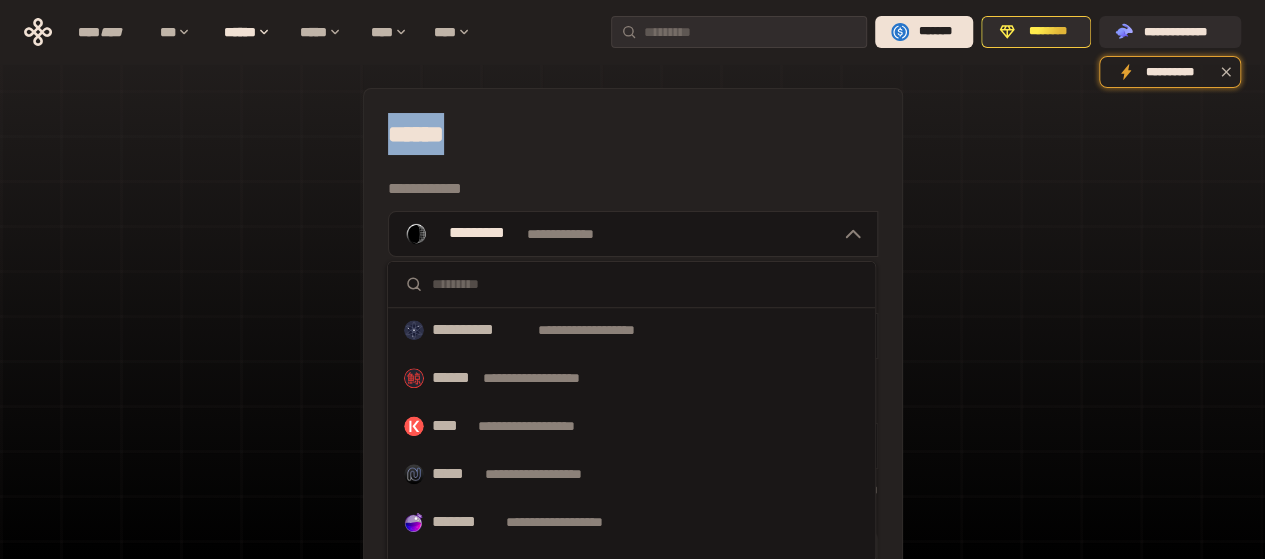scroll, scrollTop: 1088, scrollLeft: 0, axis: vertical 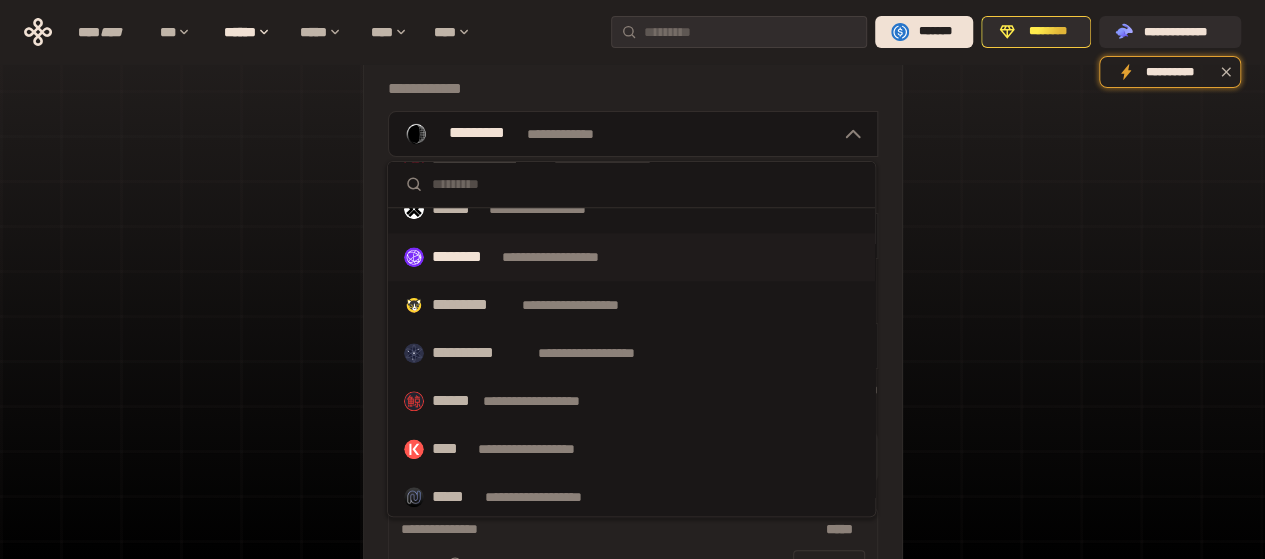 click on "**********" at bounding box center [569, 257] 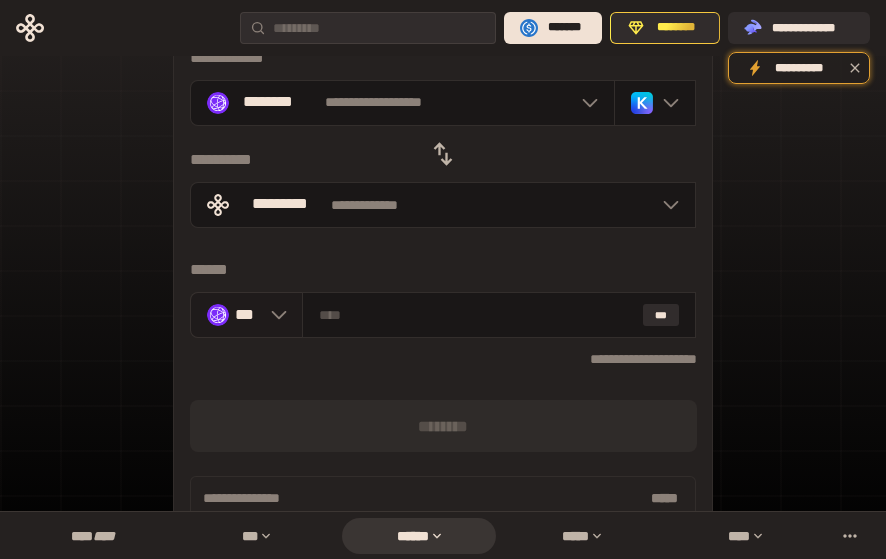 click 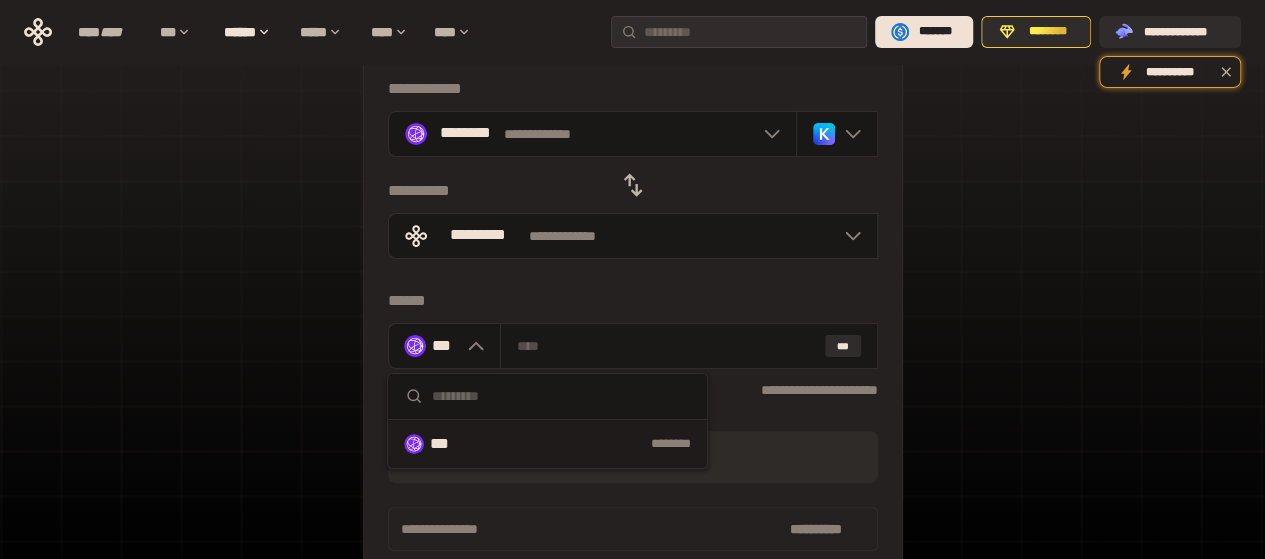 click at bounding box center (561, 396) 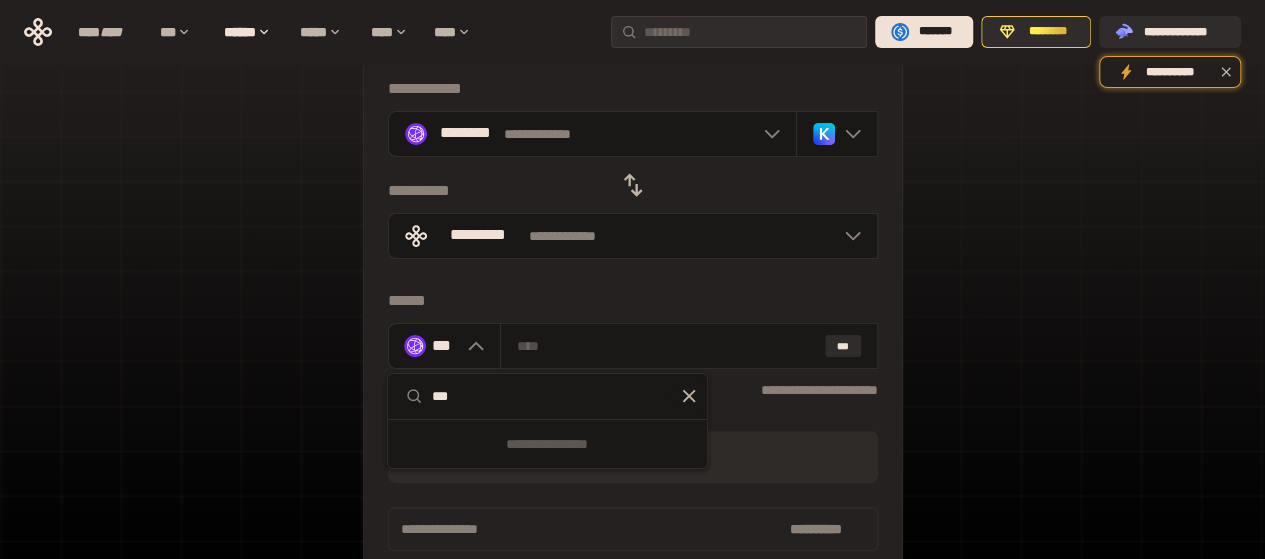 type on "***" 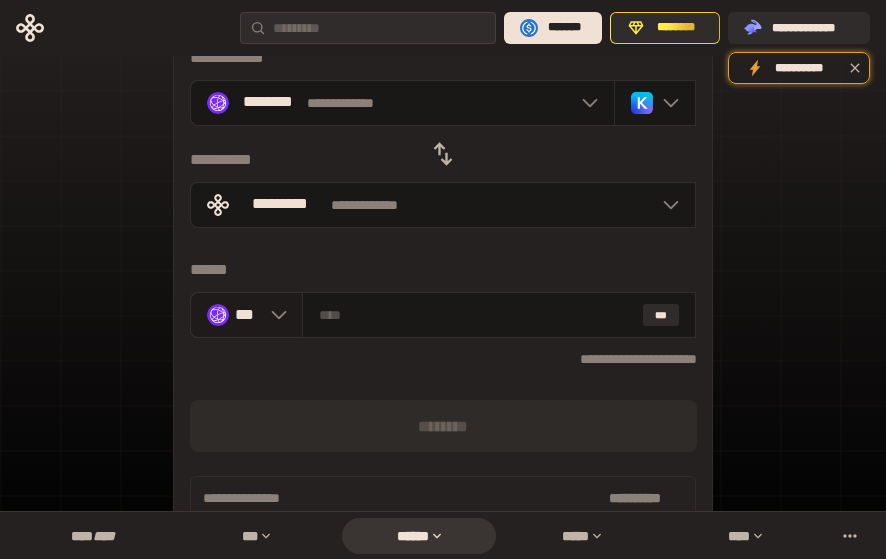 click 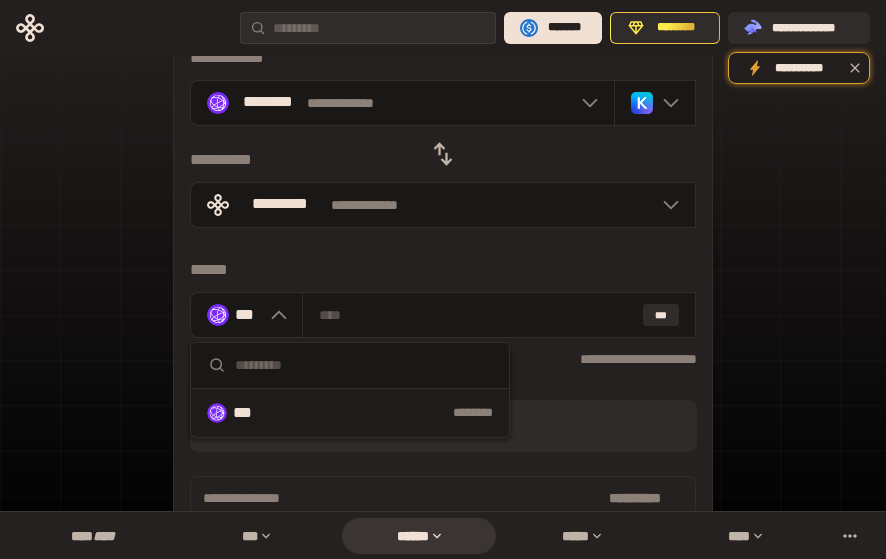 click at bounding box center [364, 365] 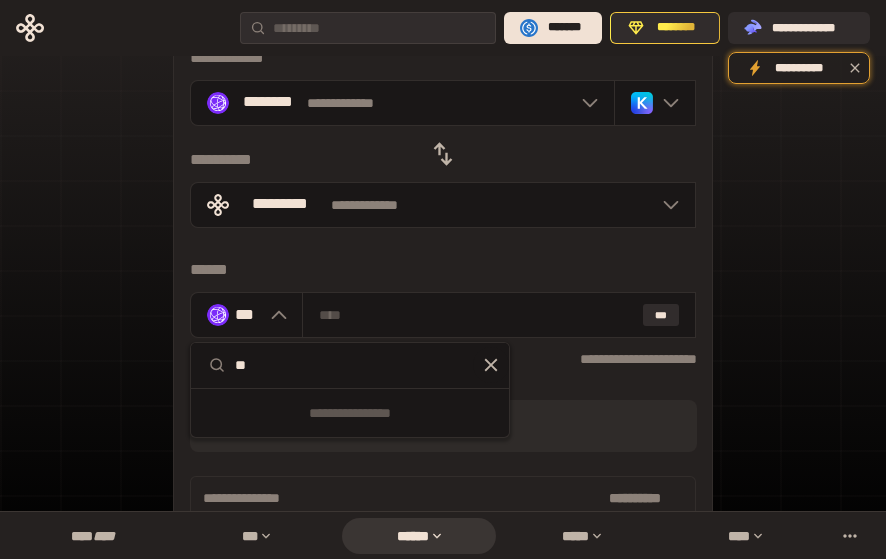 type on "*" 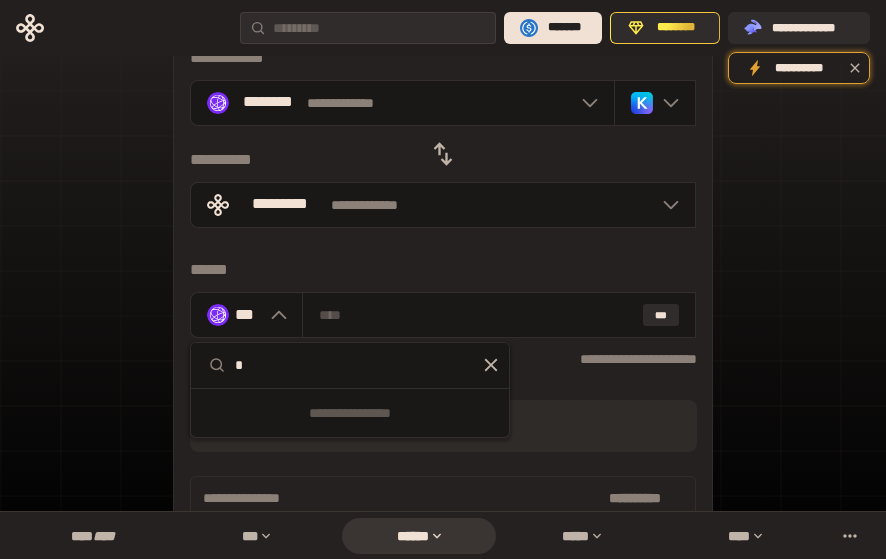 type 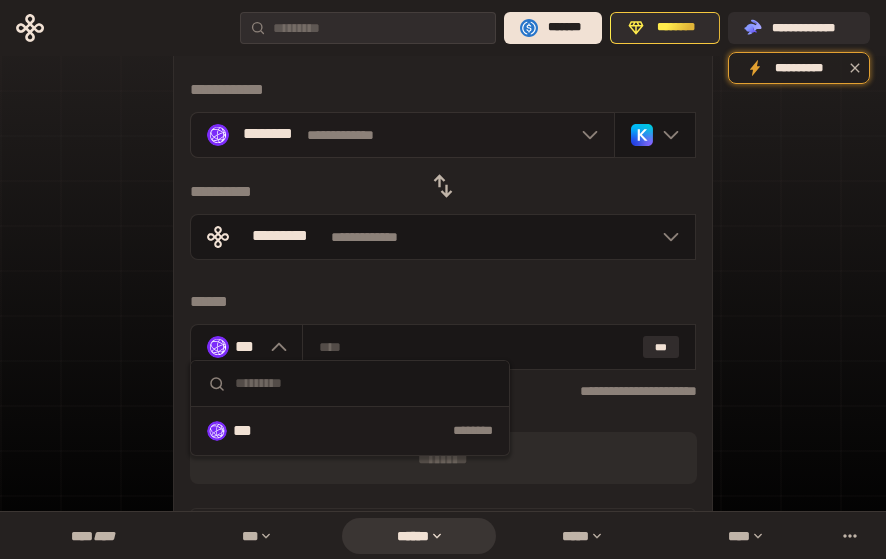 scroll, scrollTop: 100, scrollLeft: 0, axis: vertical 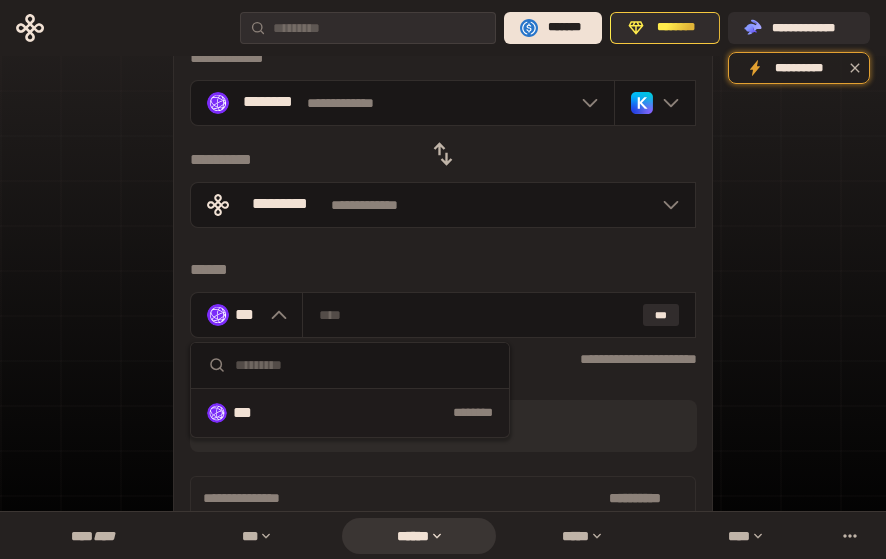 click at bounding box center [364, 365] 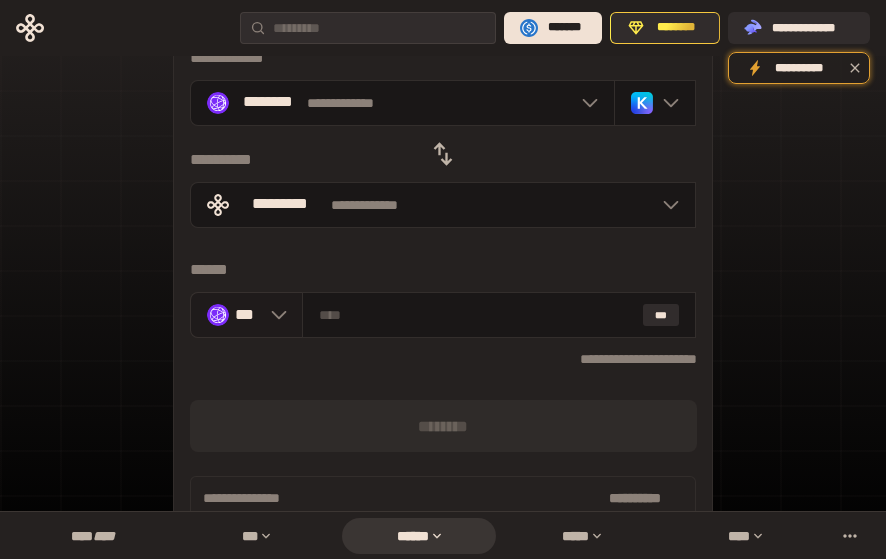 click 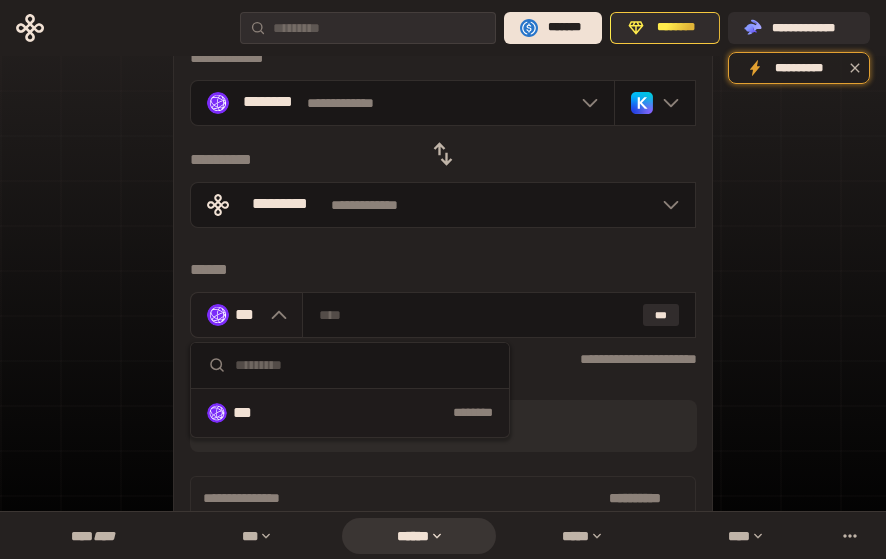 click 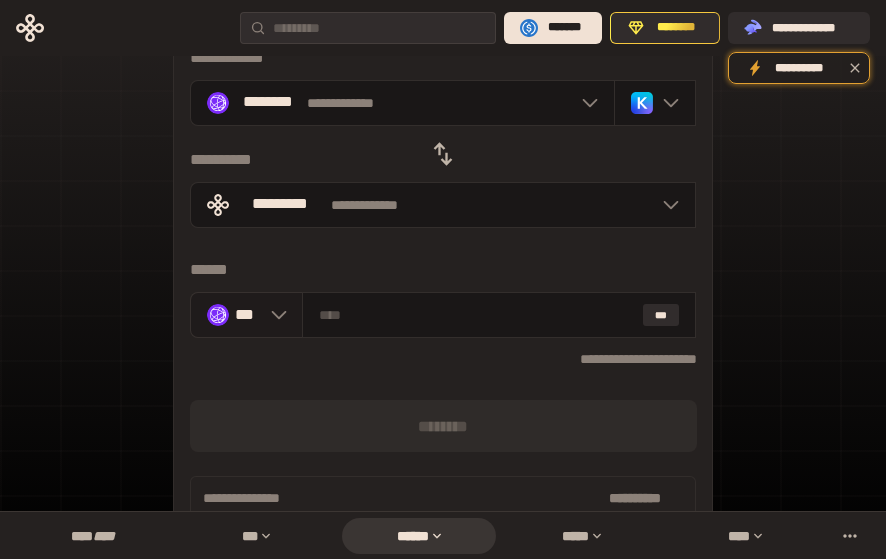 click 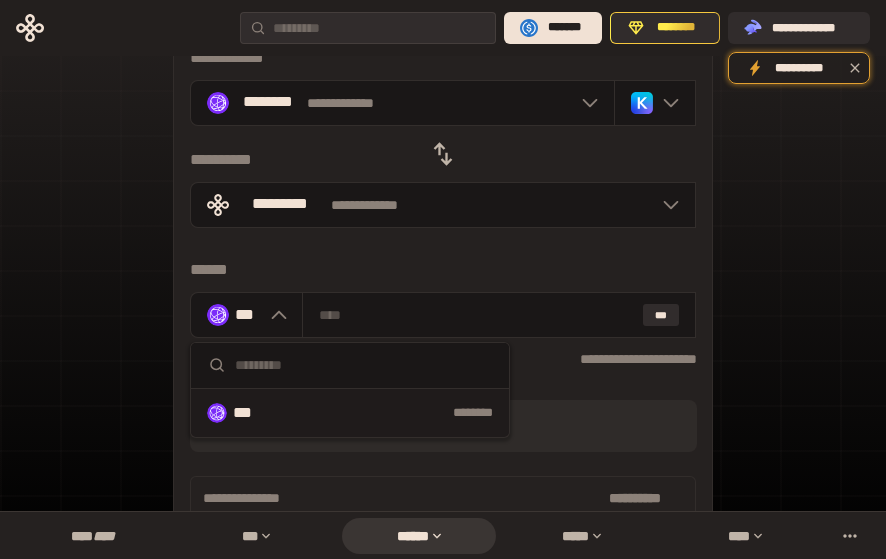 click at bounding box center [364, 365] 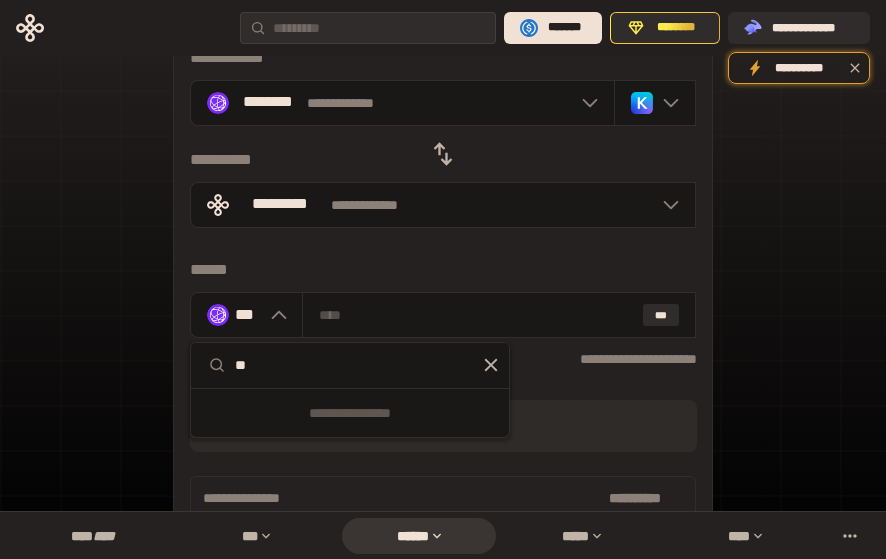 type on "***" 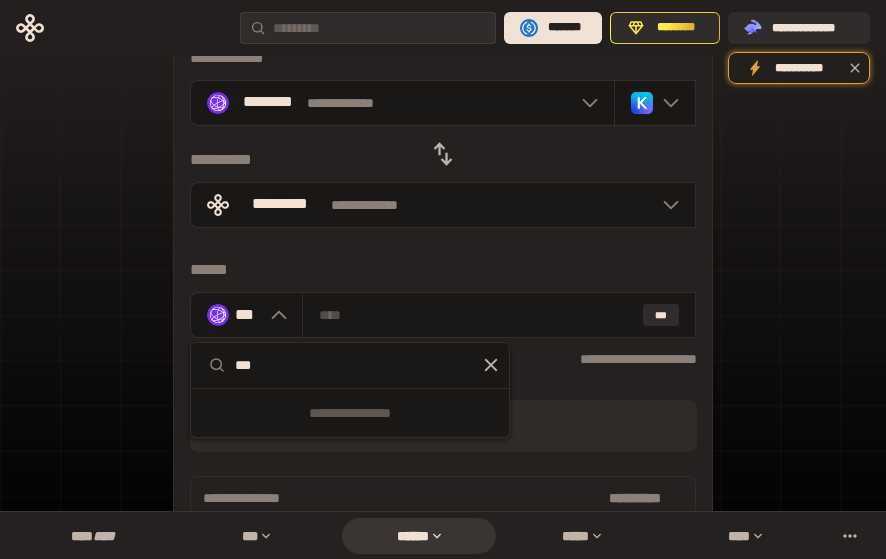 click on "[FIRST] [LAST] [STREET] [CITY] [STATE] [ZIP] [COUNTRY] [PHONE] [EMAIL] [DOB] [AGE] [GENDER] [NATIONALITY] [OCCUPATION] [MARITAL_STATUS]" at bounding box center [443, 254] 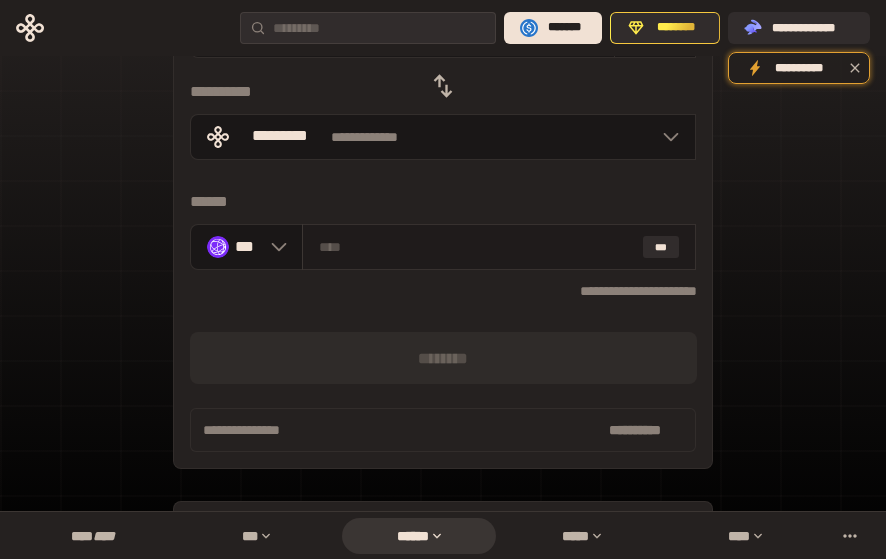 scroll, scrollTop: 200, scrollLeft: 0, axis: vertical 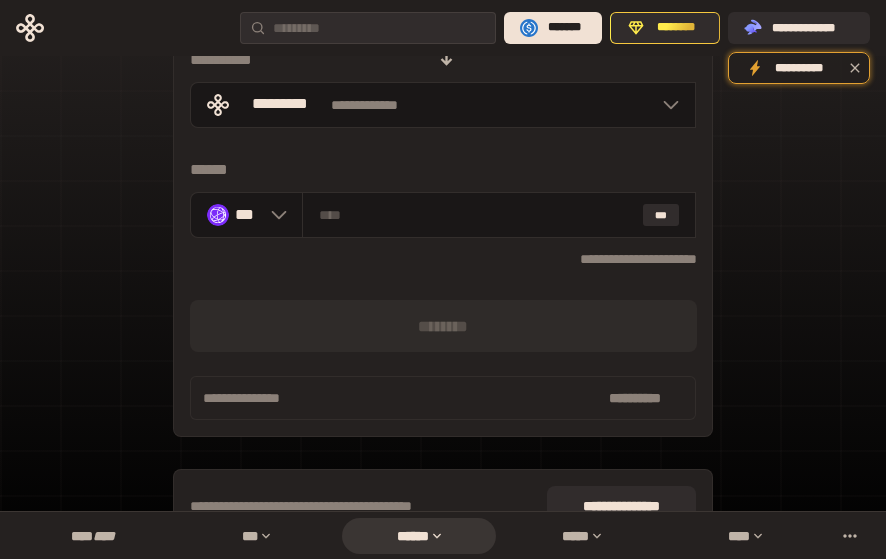 click on "[FIRST] [LAST] [STREET] [CITY] [STATE] [ZIP] [COUNTRY] [PHONE] [EMAIL] [DOB] [AGE] [GENDER] [NATIONALITY] [OCCUPATION] [MARITAL_STATUS] [CREDIT_CARD] [EXPIRY_DATE] [CVV]" at bounding box center [443, 215] 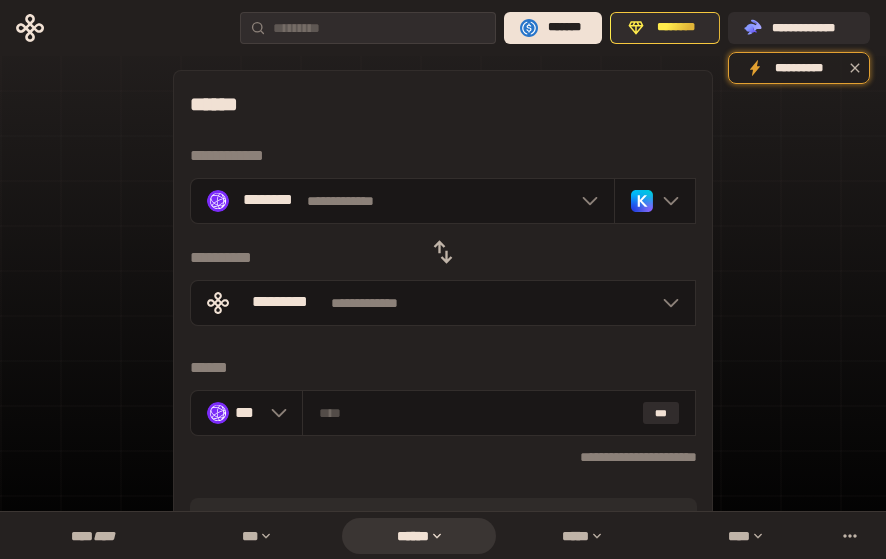 scroll, scrollTop: 0, scrollLeft: 0, axis: both 